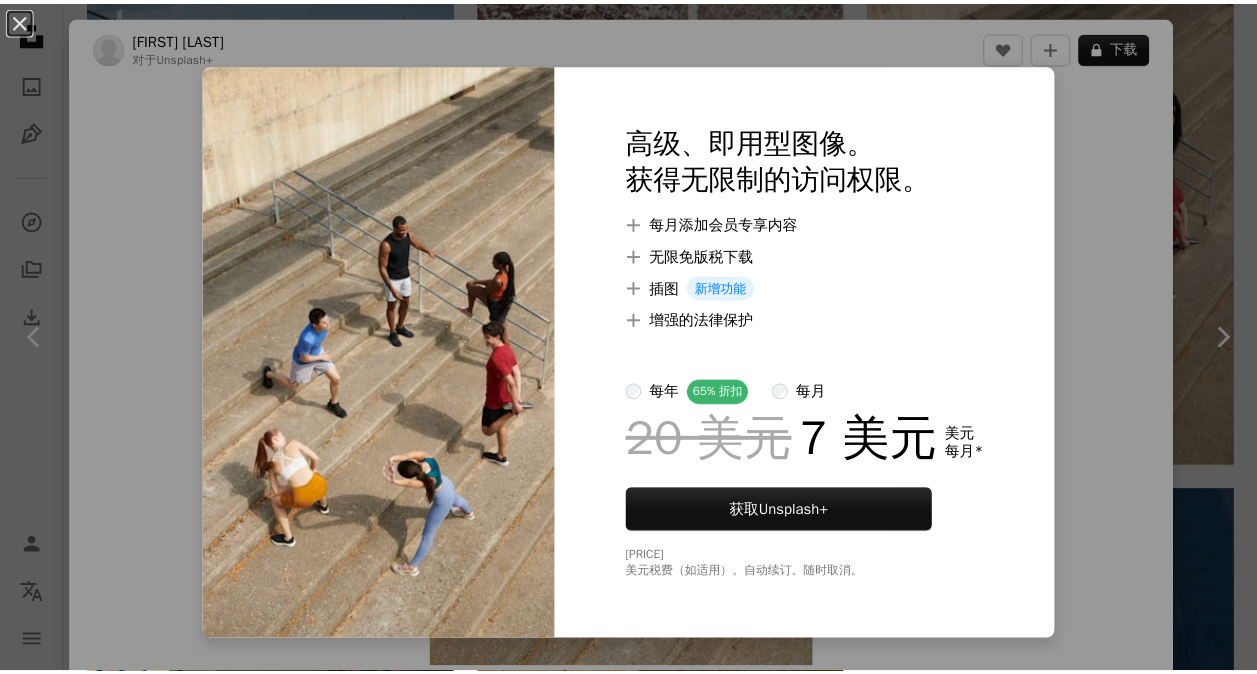 scroll, scrollTop: 4322, scrollLeft: 0, axis: vertical 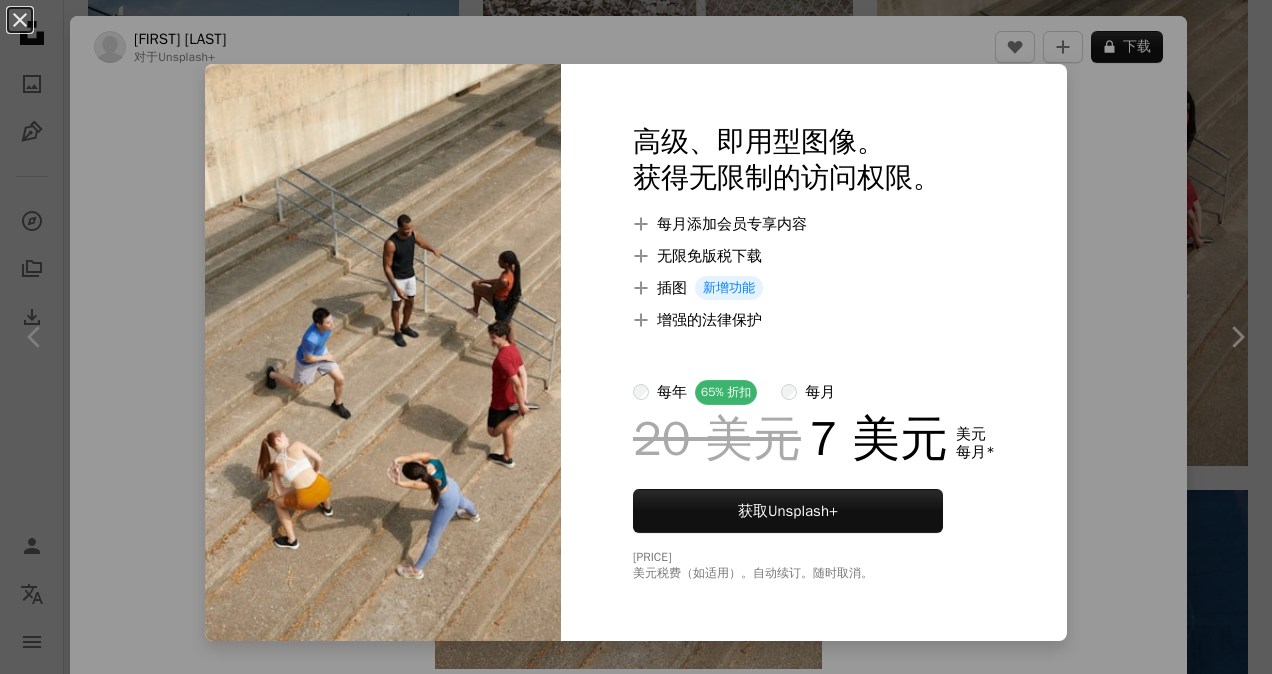 click on "An X shape 高级、即用型图像。 获得无限制的访问权限。 A plus sign 每月添加会员专享内容 A plus sign 无限免版税下载 A plus sign 插图 新增功能 A plus sign 增强的法律保护 每年 65% 折扣 每月 20 美元   7 美元 美元 每月 * 获取  Unsplash+ * 按年支付时，预付 84 美元税费（如适用）。自动续订。随时取消。" at bounding box center [636, 337] 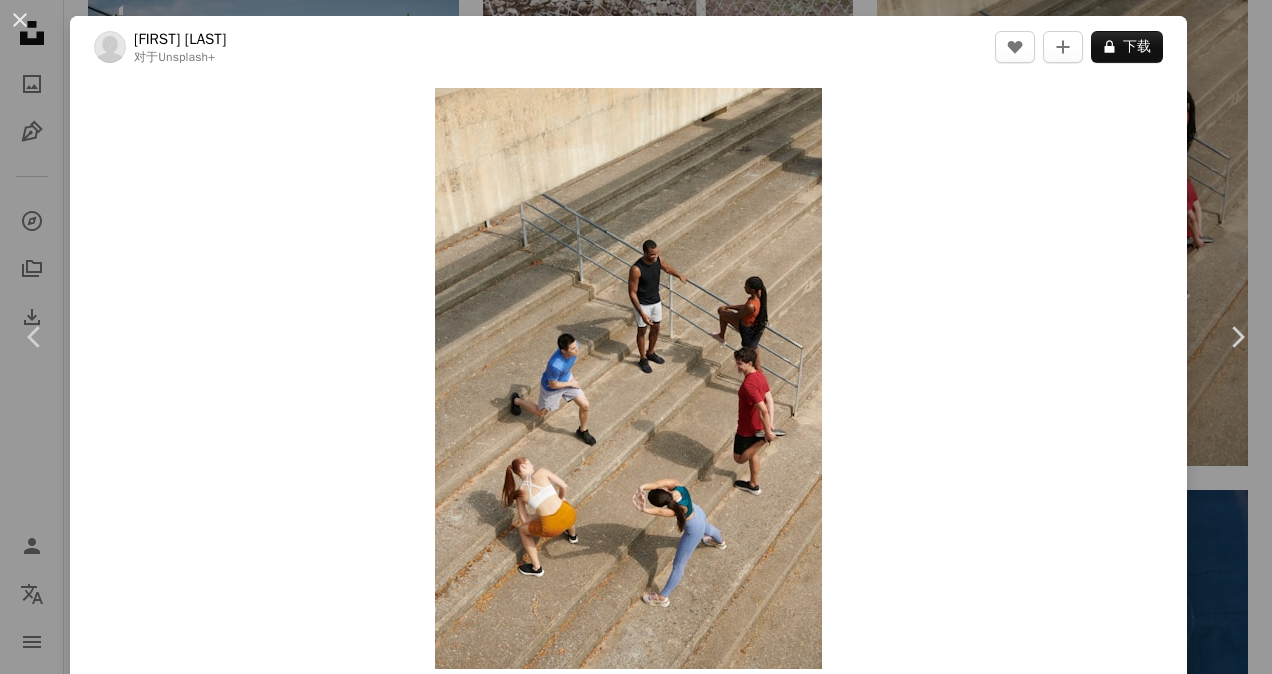 click on "Zoom in" at bounding box center (628, 378) 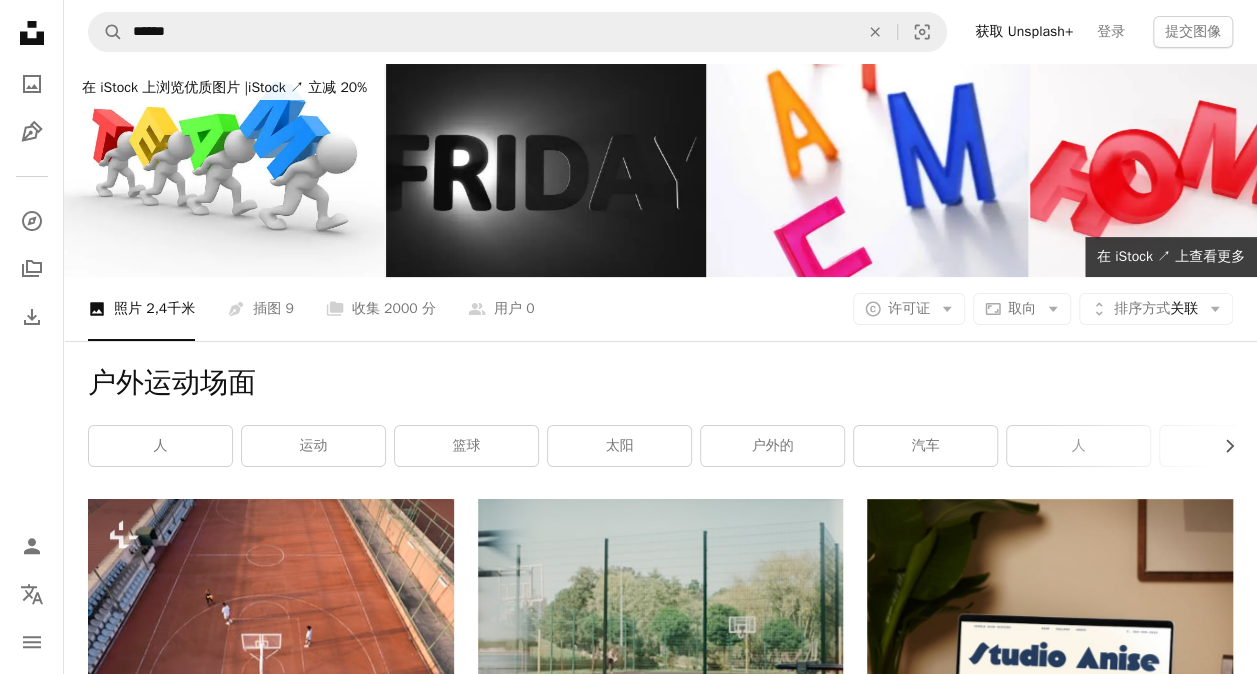 scroll, scrollTop: 306, scrollLeft: 0, axis: vertical 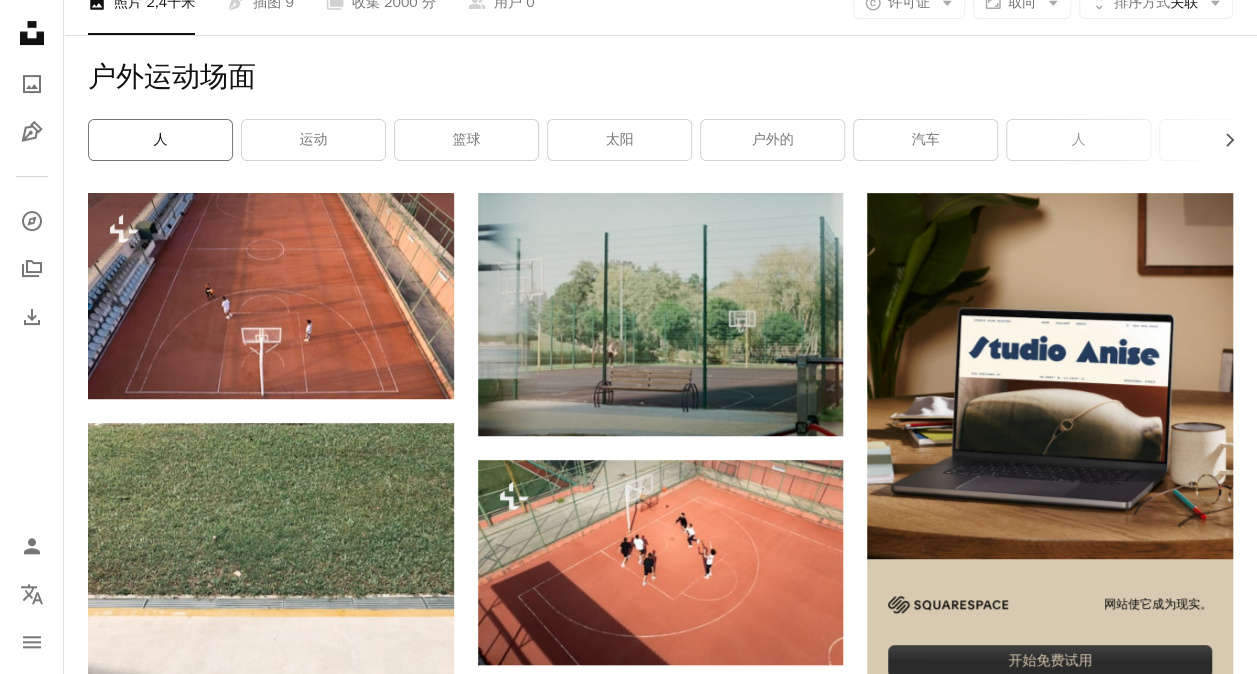 click on "人" at bounding box center (160, 140) 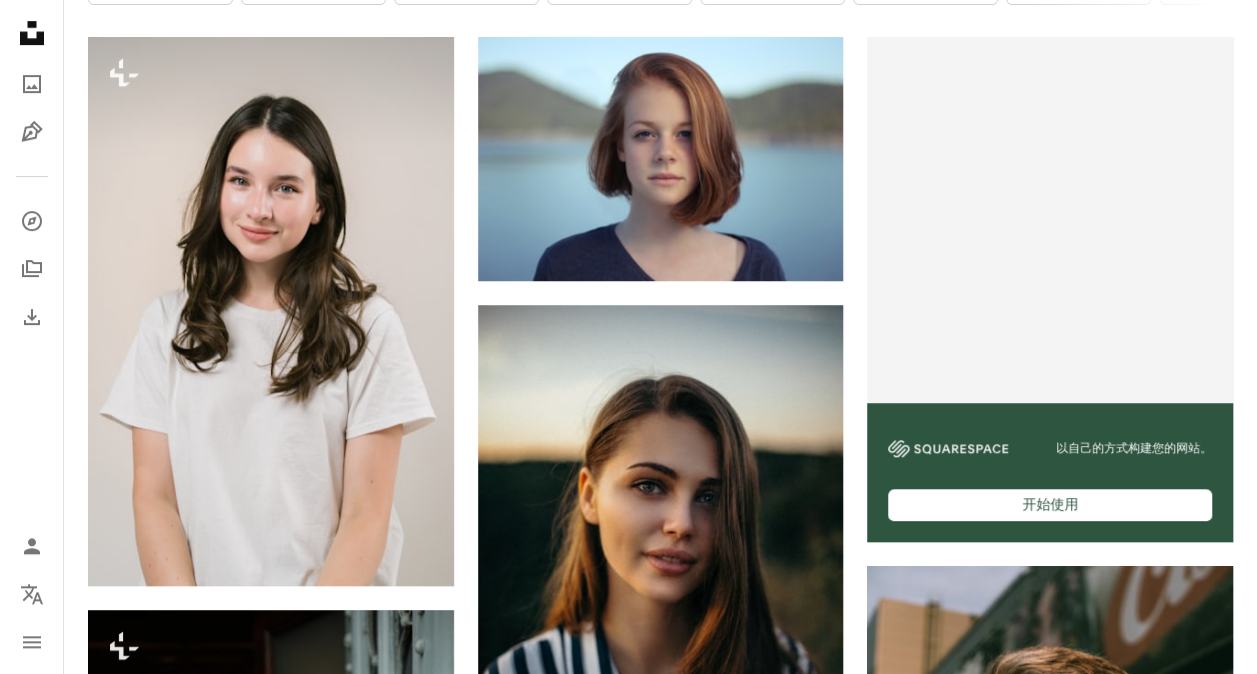 scroll, scrollTop: 0, scrollLeft: 0, axis: both 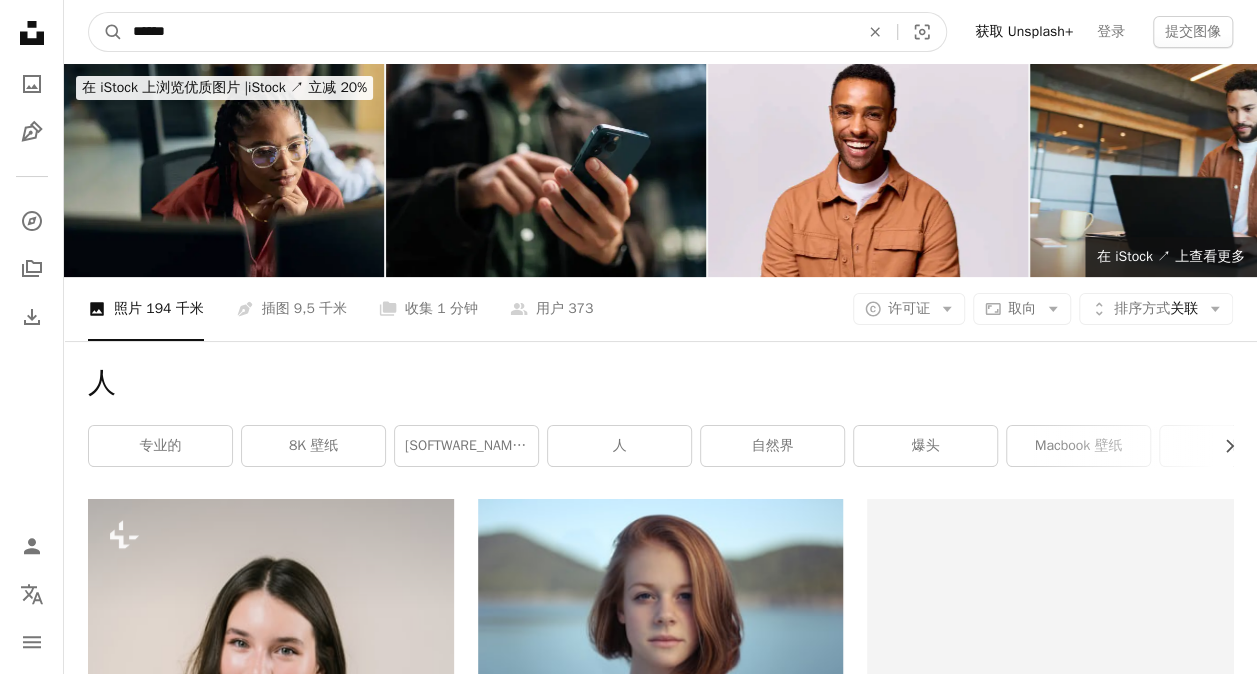 click on "******" at bounding box center (488, 32) 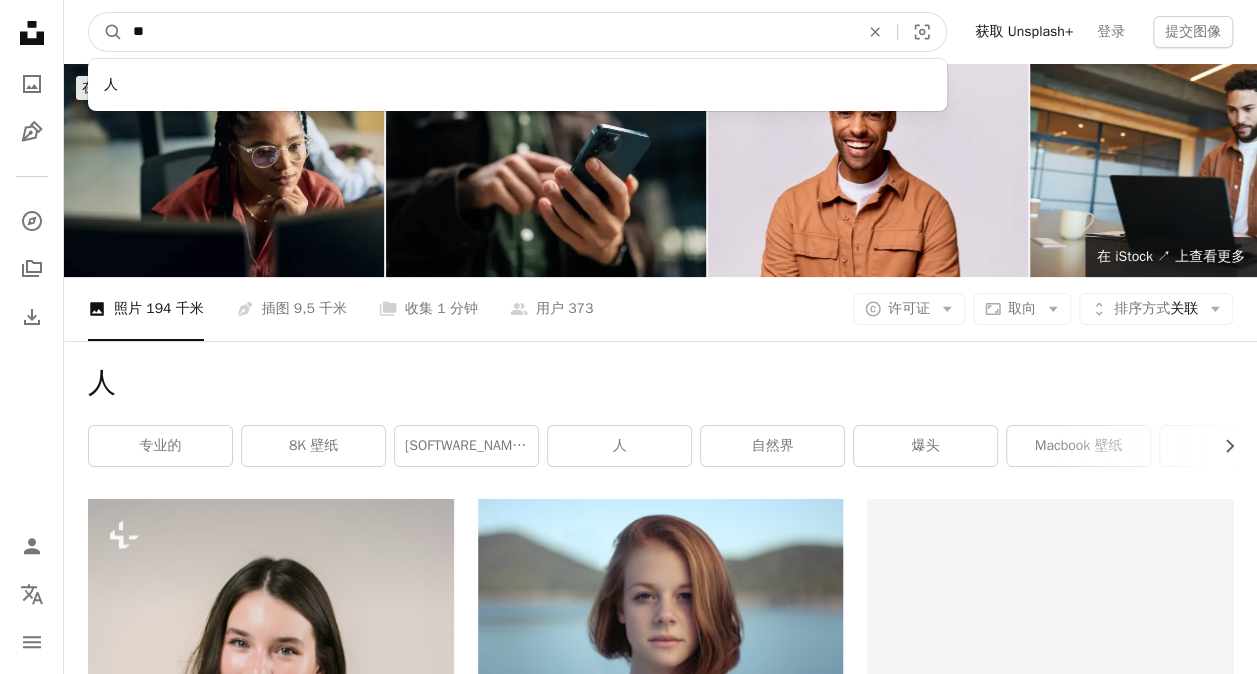 type on "*" 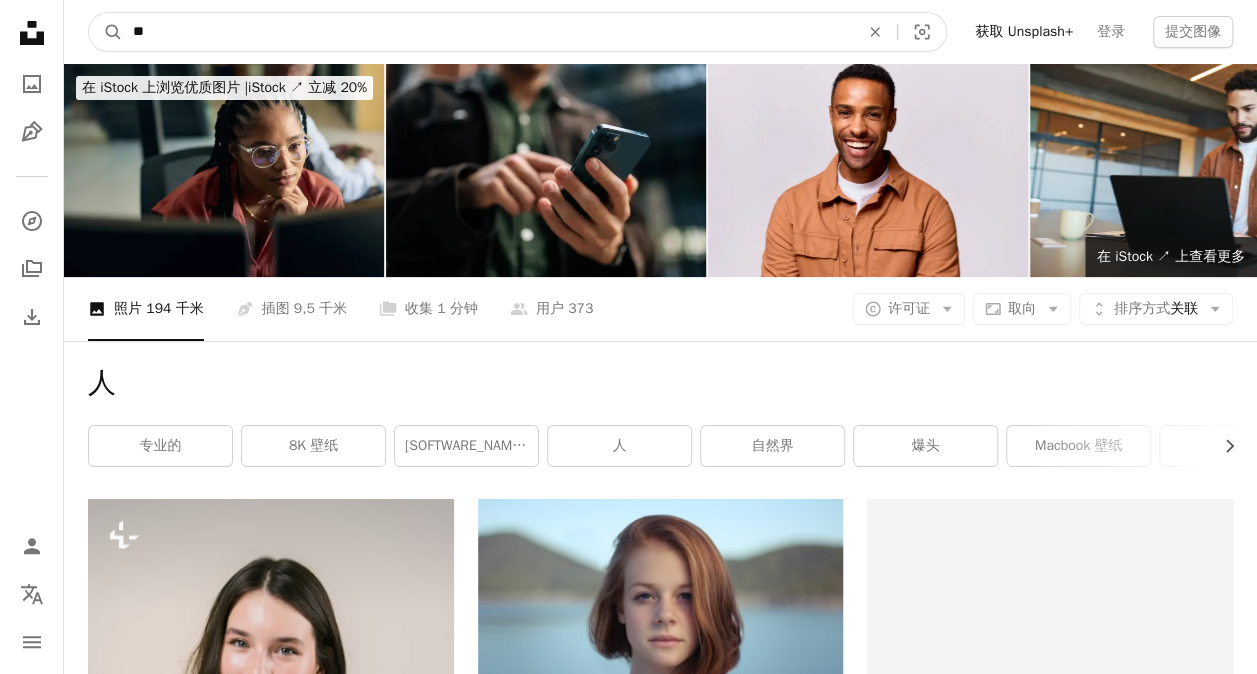 type on "*" 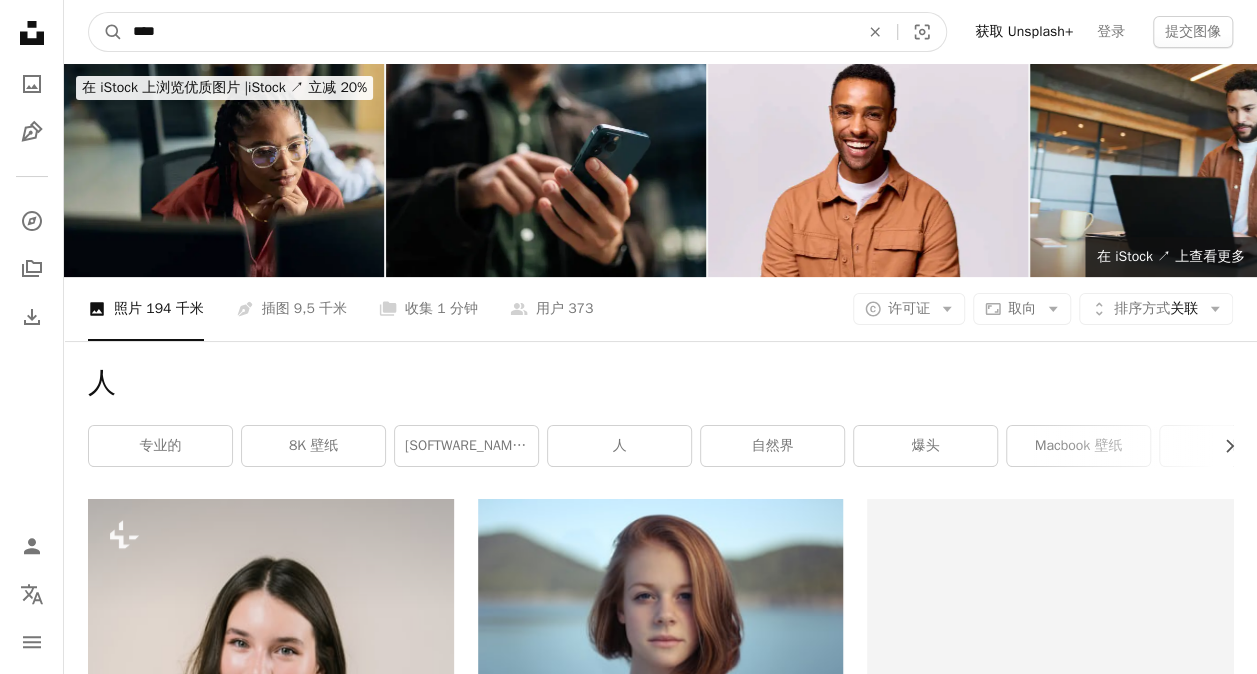 type on "****" 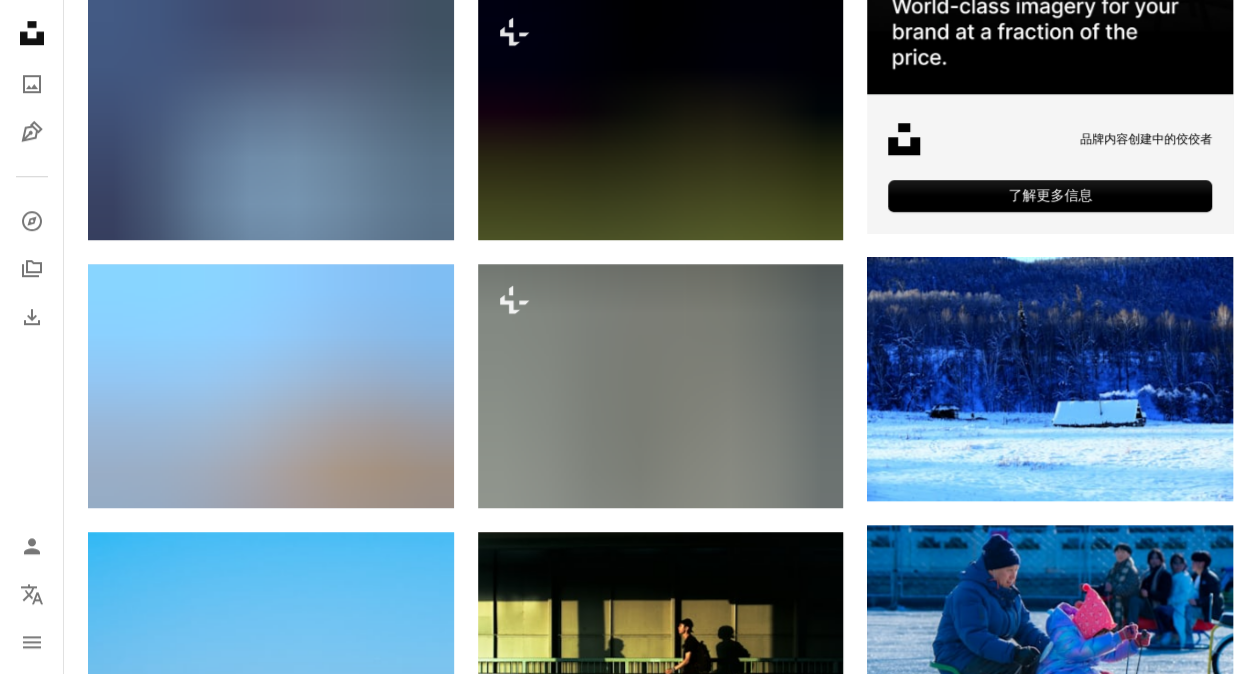 scroll, scrollTop: 827, scrollLeft: 0, axis: vertical 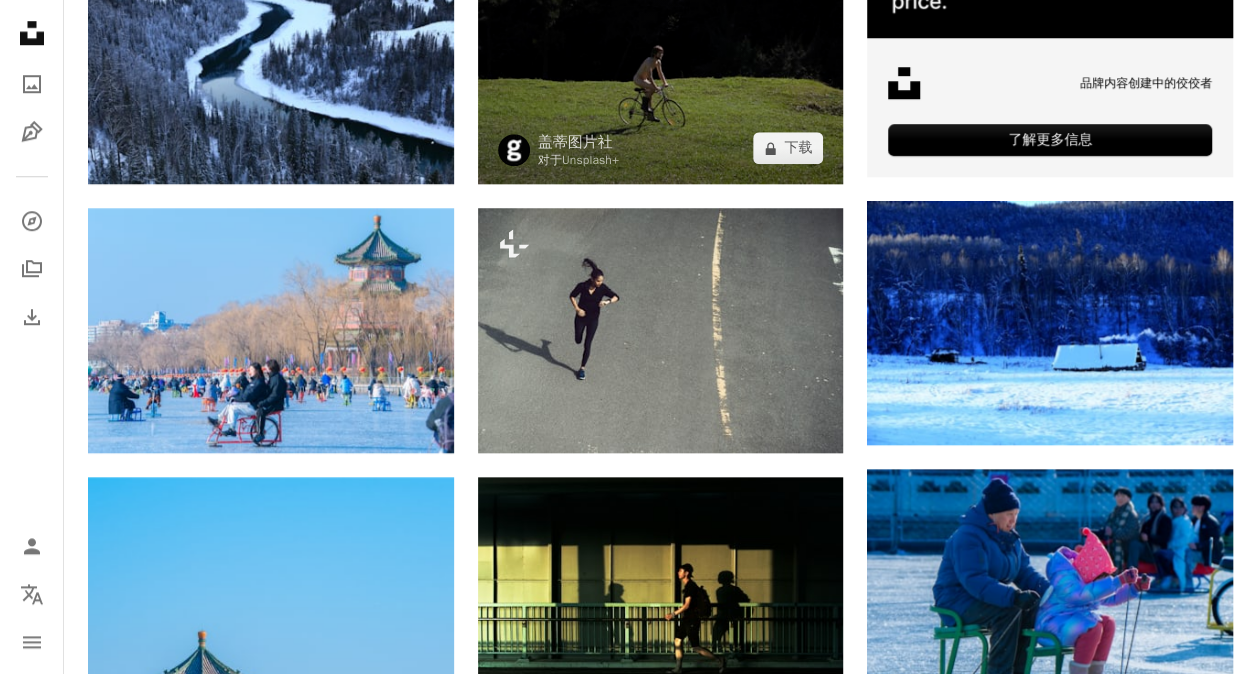 click at bounding box center (661, 62) 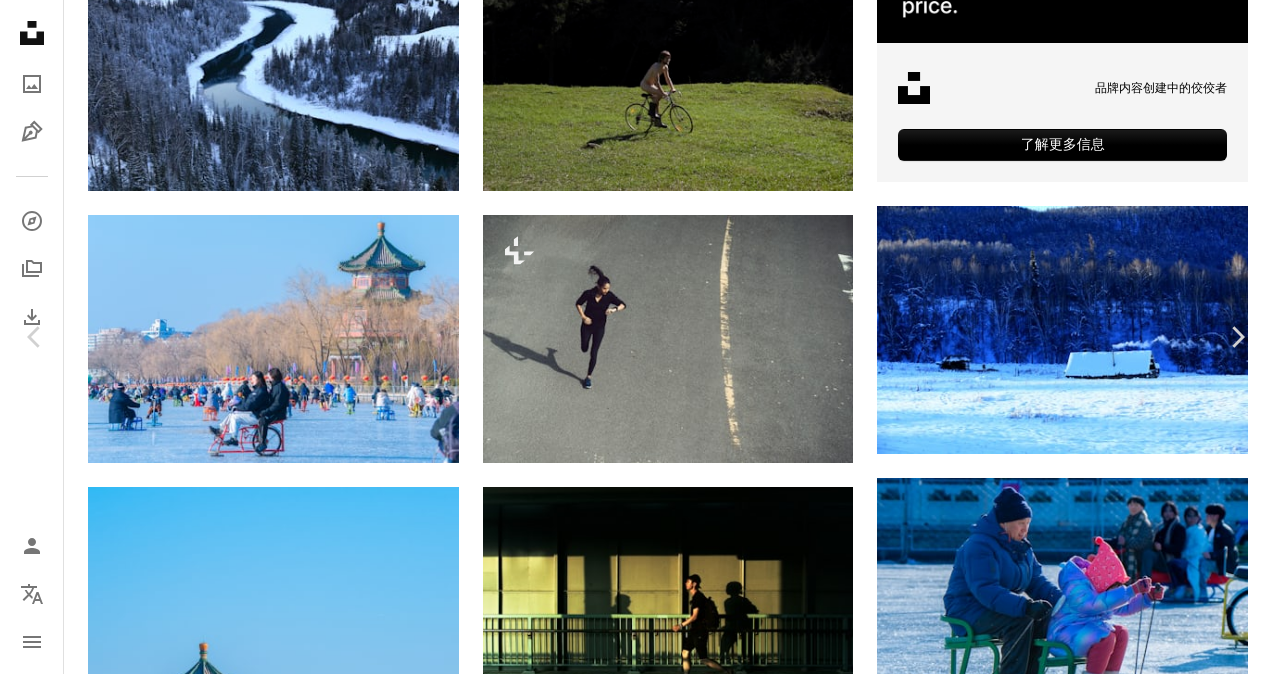 click on "A lock 下载" at bounding box center [1127, 3559] 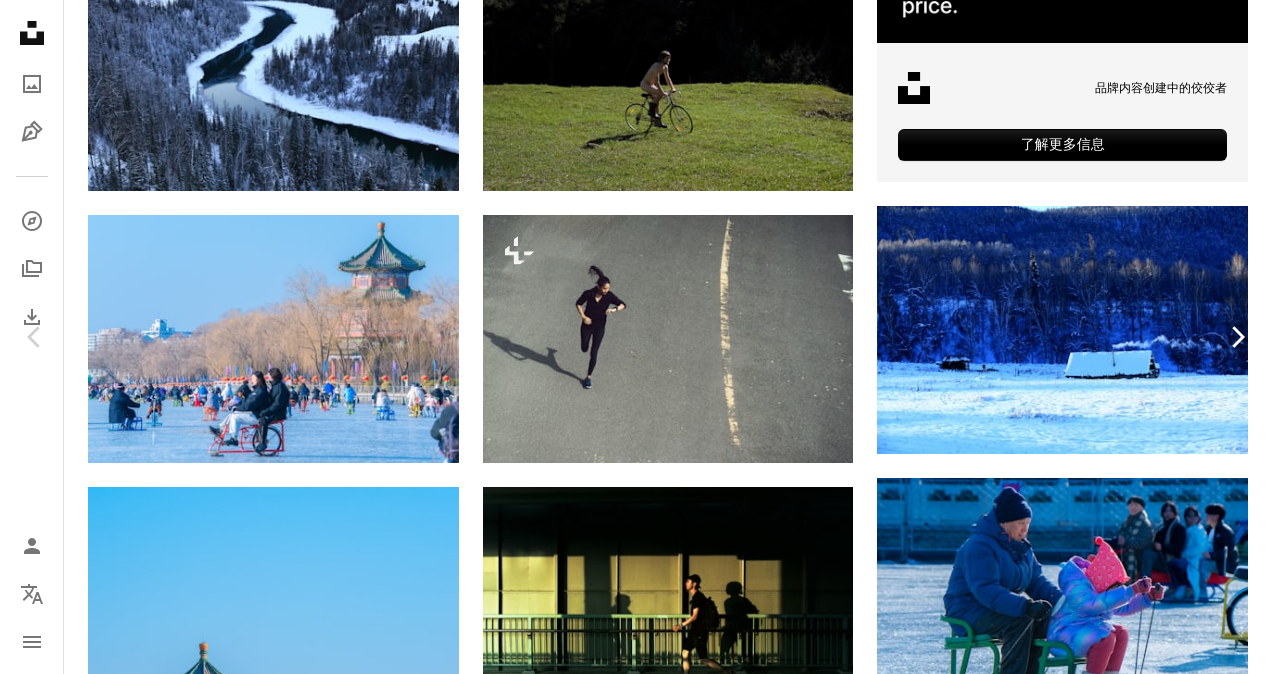 click on "Chevron right" at bounding box center (1237, 337) 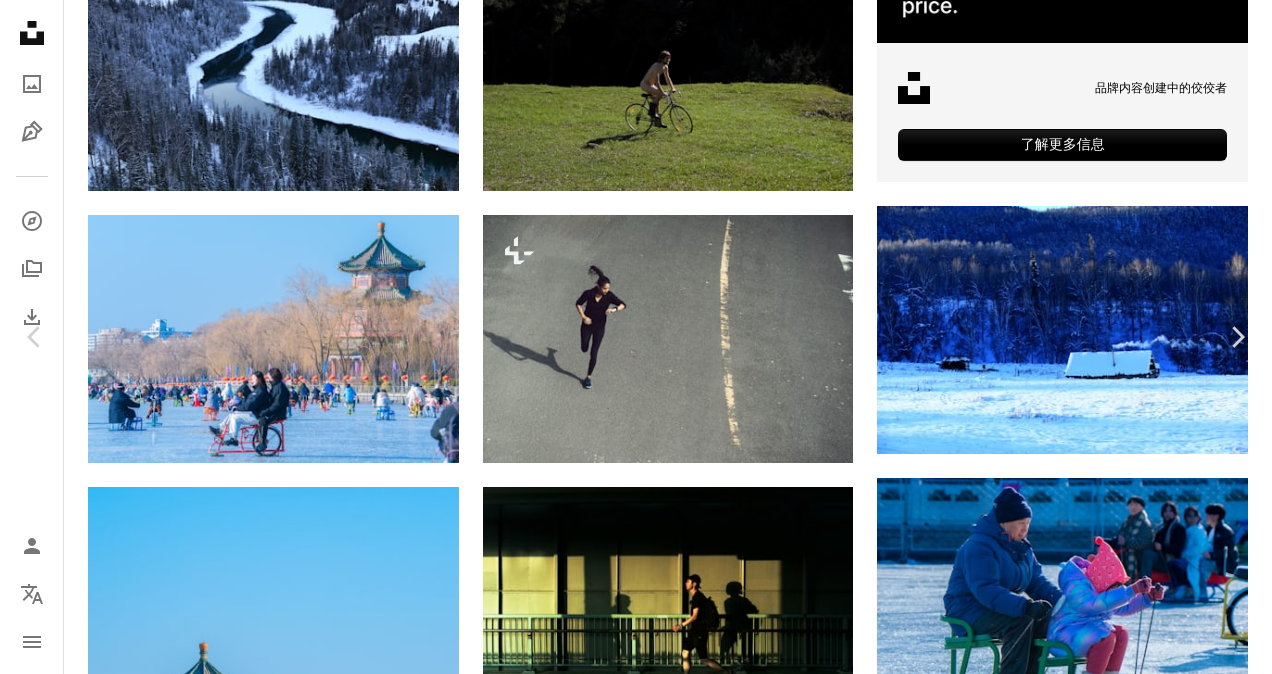 click on "An X shape Chevron left Chevron right Amo fif 阿莫菲蒂 A heart A plus sign 免费下载 Chevron down Zoom in 视图 131,996 下载 986 A forward-right arrow 共享 Info icon 信息 More Actions A map marker [COUNTRY], [CITY], [DISTRICT], [NEIGHBORHOOD] Calendar outlined 发布时间： [DATE]  日 Camera 索尼，尼康 D850 Safety 在 Unsplash 许可证 下免费使用 女人 男人 女性 成人 中国 婴儿 雄 车辆 自行车 鞋 北京 帽子 滑冰 溜冰 演员 手套 溜冰场 免费图片素材 在 iStock 上浏览高级相关图片 |使用代码 UNSPLASH20 节省 20% 在 iStock ↗ 上查看更多 相关图片 A heart A plus sign 阿拉·赫特曼 Arrow pointing down A heart A plus sign Shoeib Abolhassani Available for hire A checkmark inside of a circle Arrow pointing down A heart A plus sign hej_lian Arrow pointing down Plus sign for Unsplash+ A heart A plus sign Kateryna Hliznitsova For  Unsplash+ A lock Download A heart A plus sign Siim Lukka Arrow pointing down A heart A heart" at bounding box center (636, 3849) 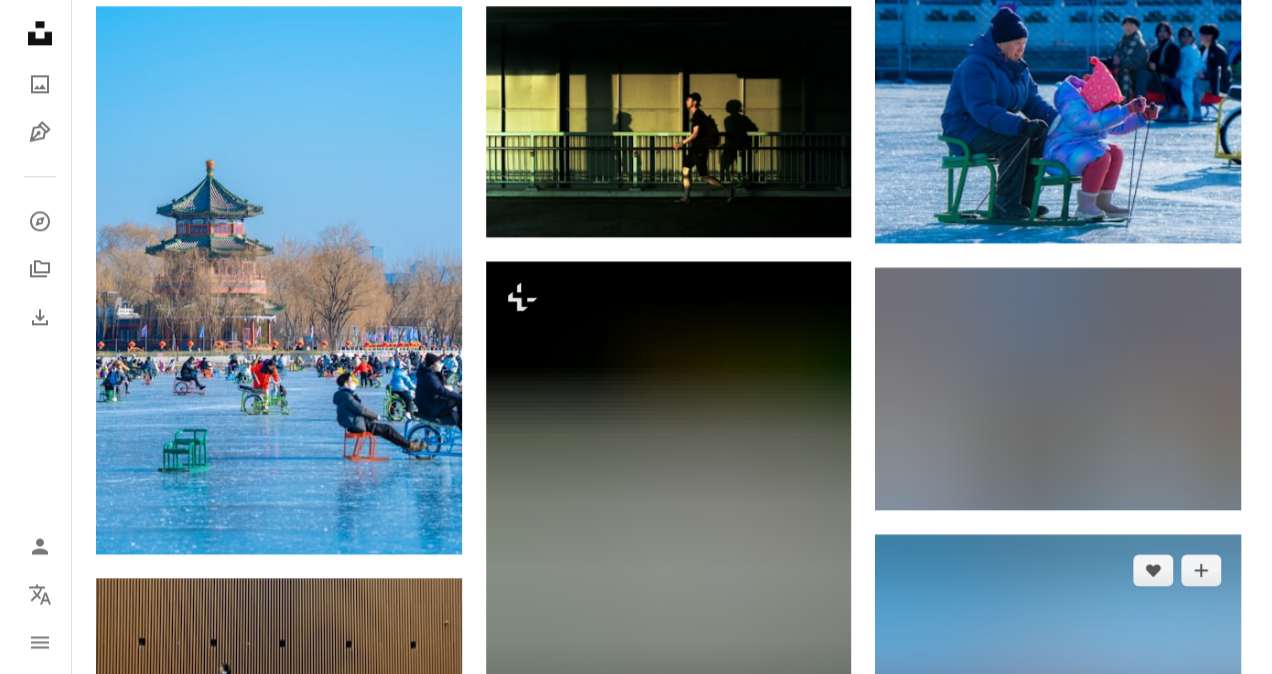 scroll, scrollTop: 1297, scrollLeft: 0, axis: vertical 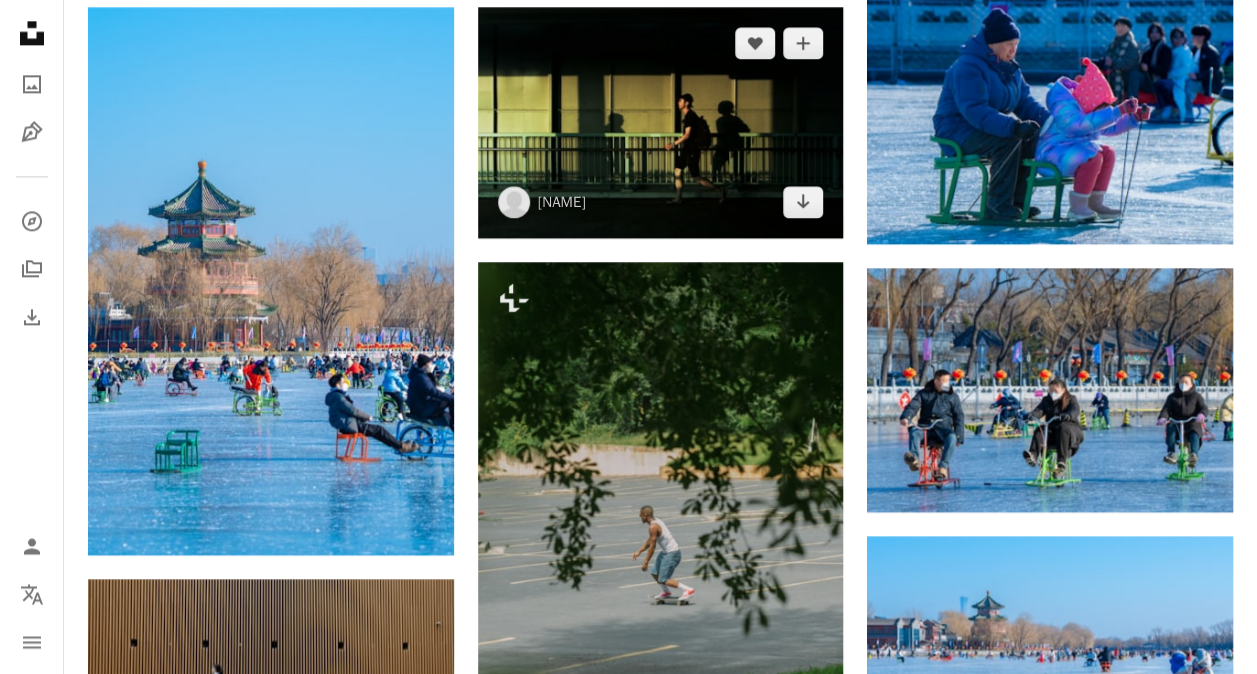 click at bounding box center (661, 122) 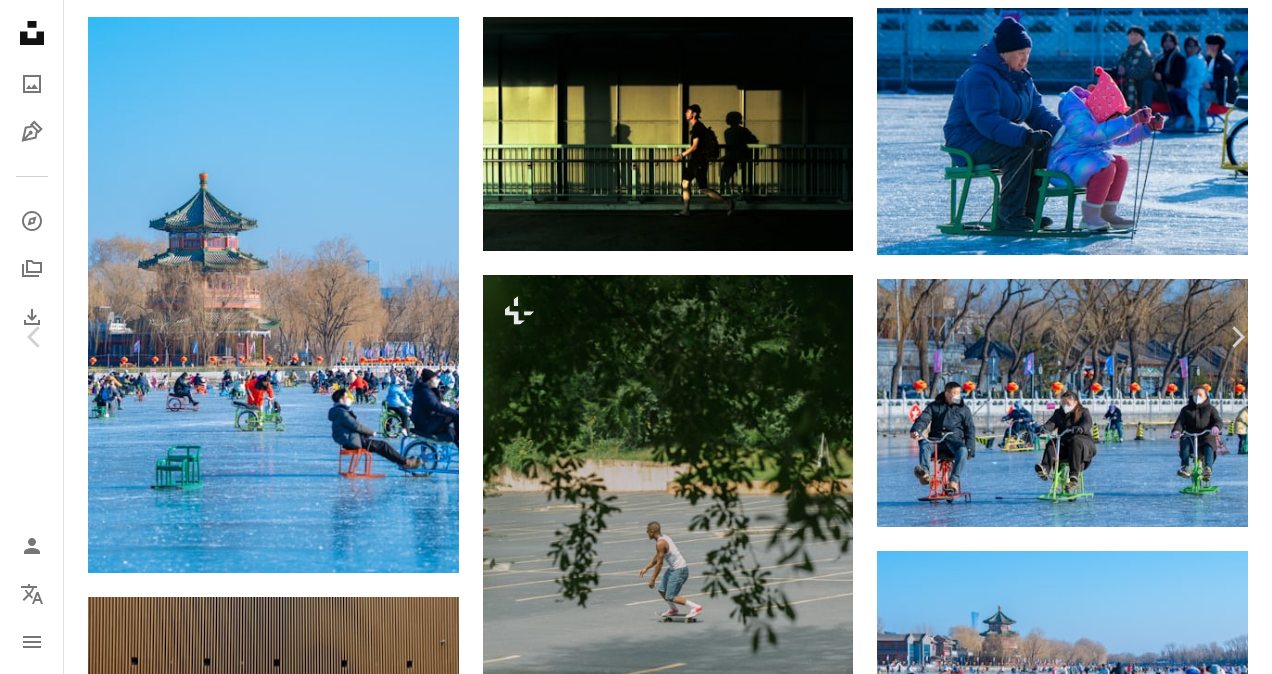 click on "免费下载" at bounding box center [1088, 3089] 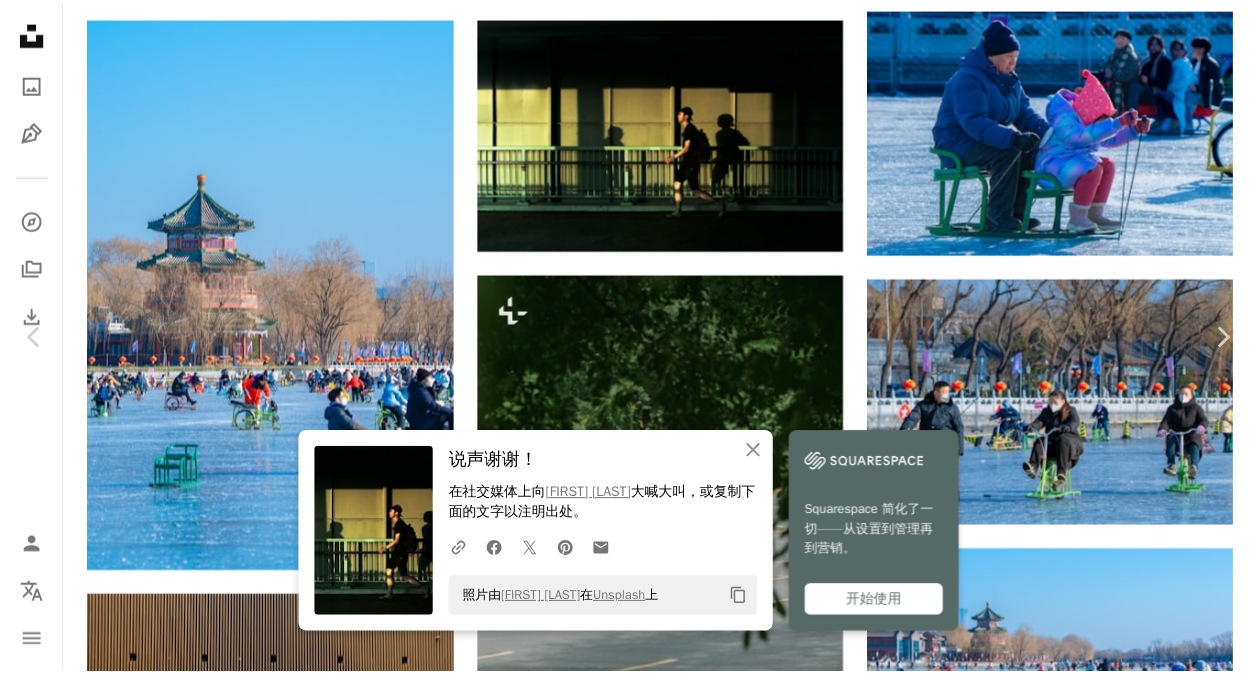 scroll, scrollTop: 590, scrollLeft: 0, axis: vertical 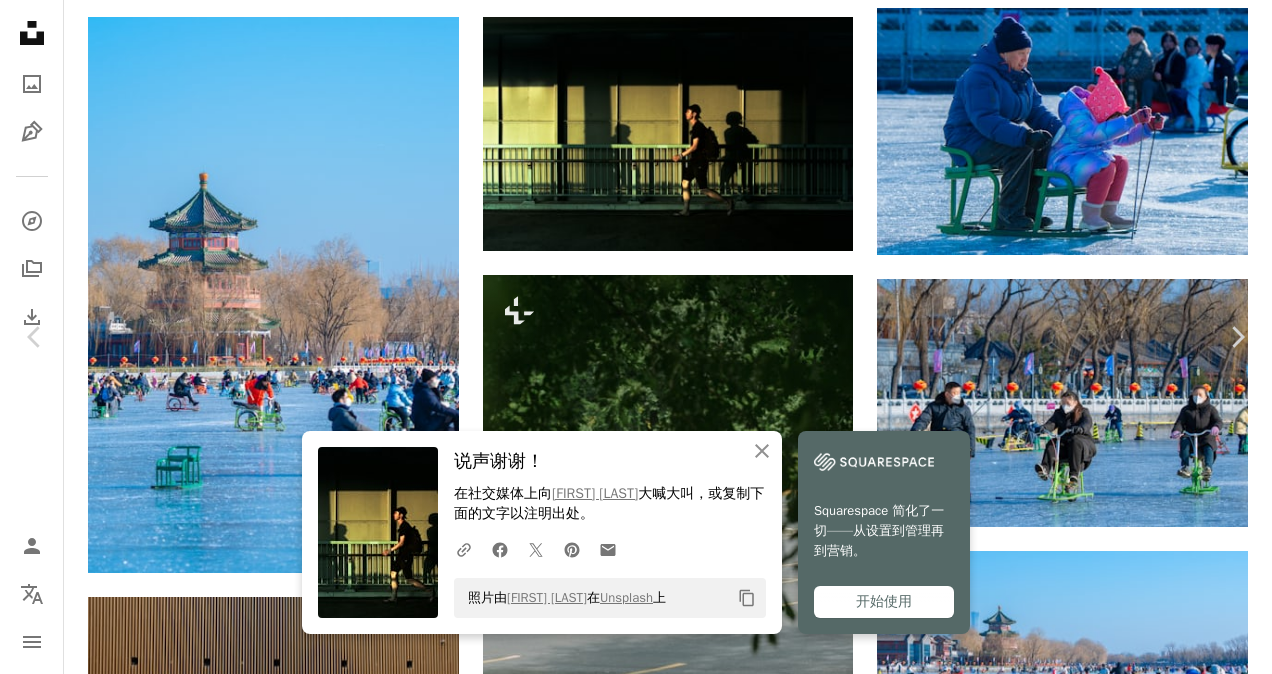 click on "An X shape" at bounding box center [20, 20] 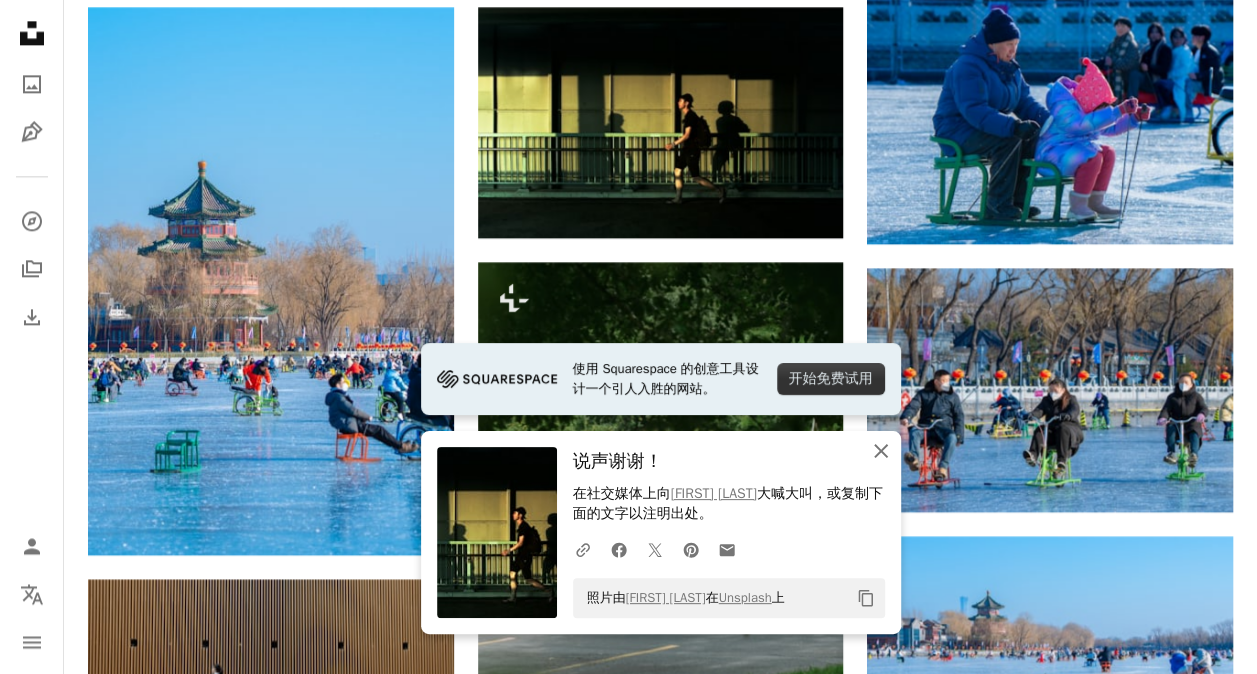 click on "An X shape" 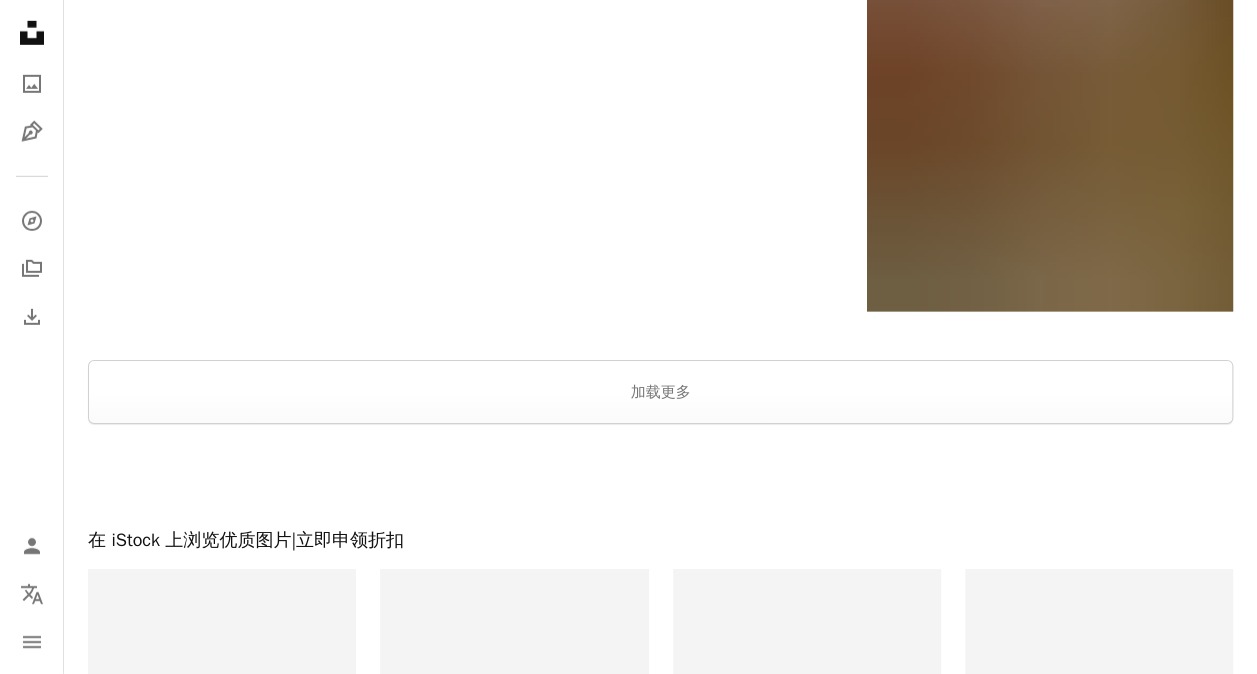 scroll, scrollTop: 3164, scrollLeft: 0, axis: vertical 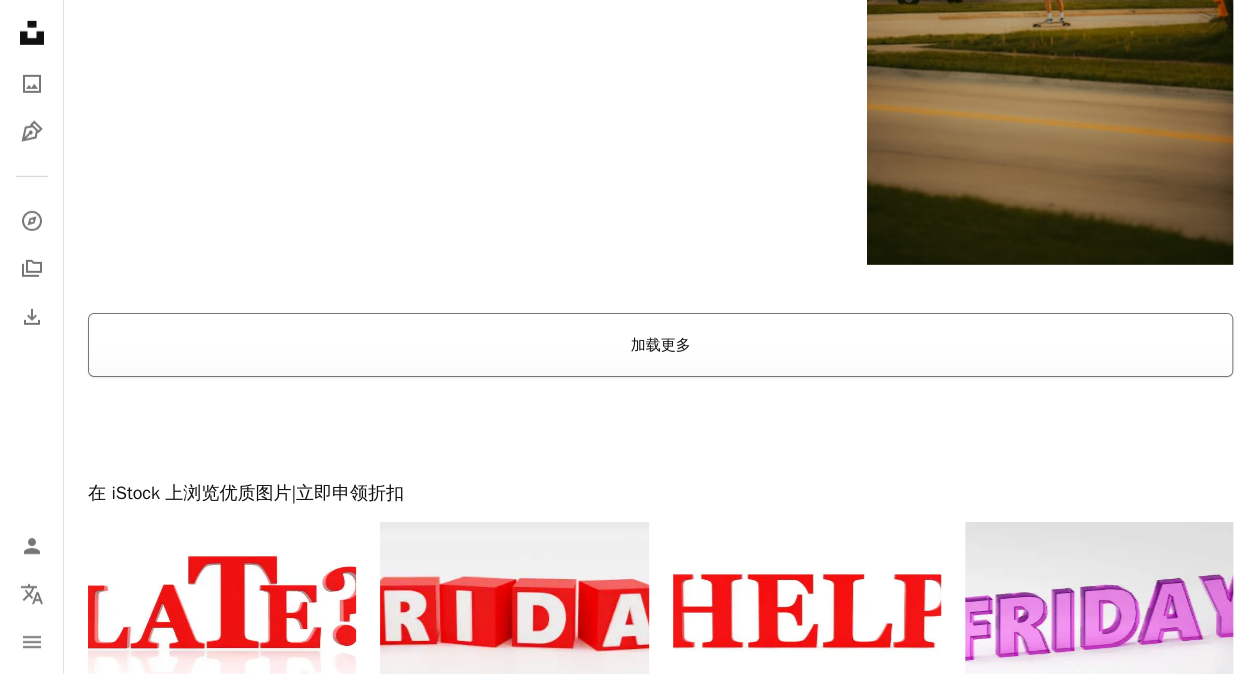 click on "加载更多" at bounding box center (660, 345) 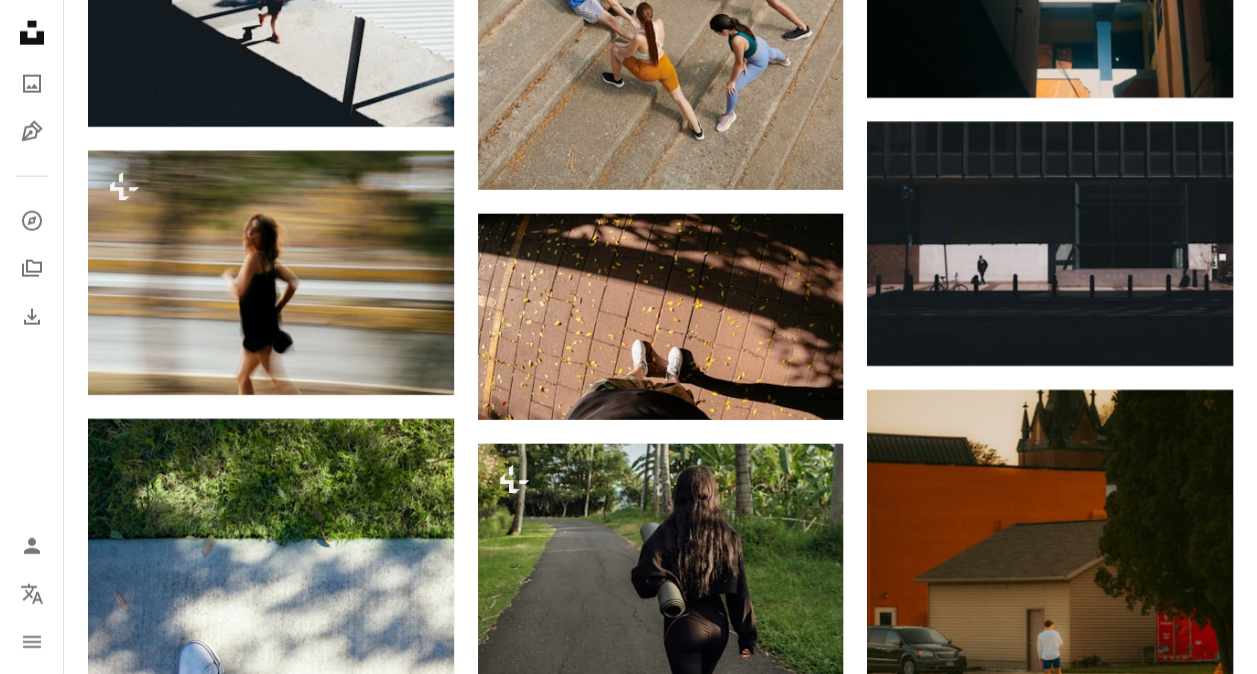 scroll, scrollTop: 2490, scrollLeft: 0, axis: vertical 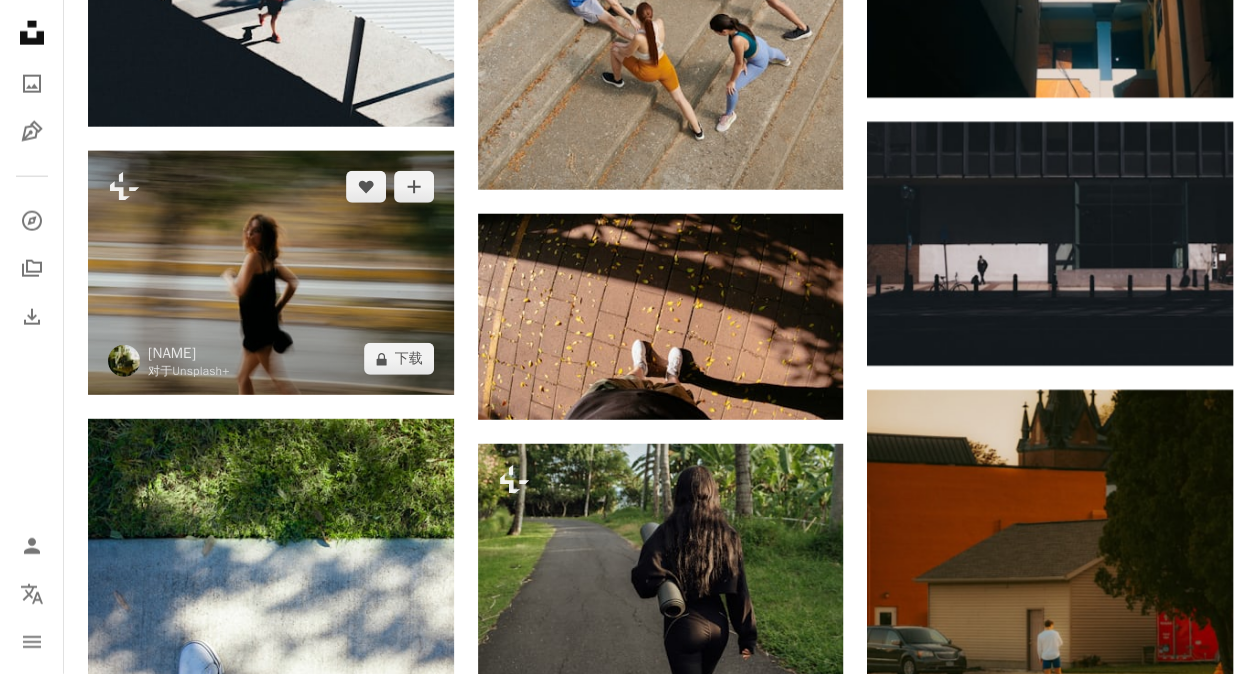 click at bounding box center [271, 273] 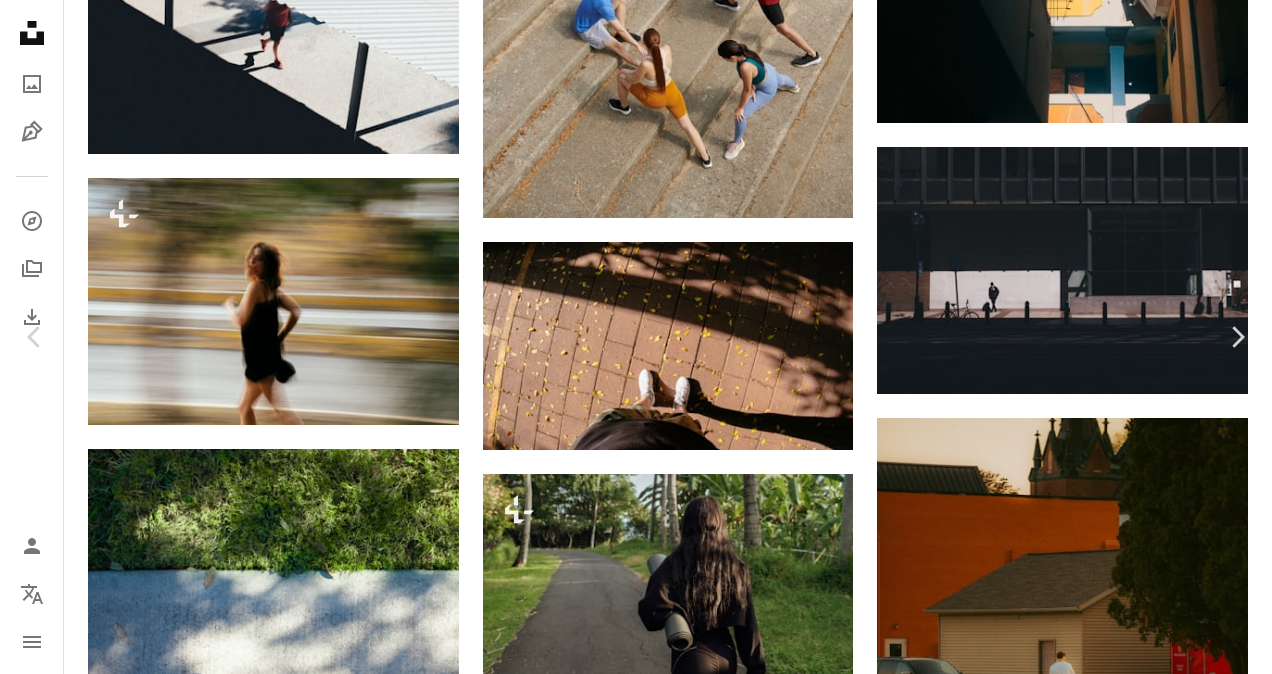 click on "An X shape" at bounding box center [20, 20] 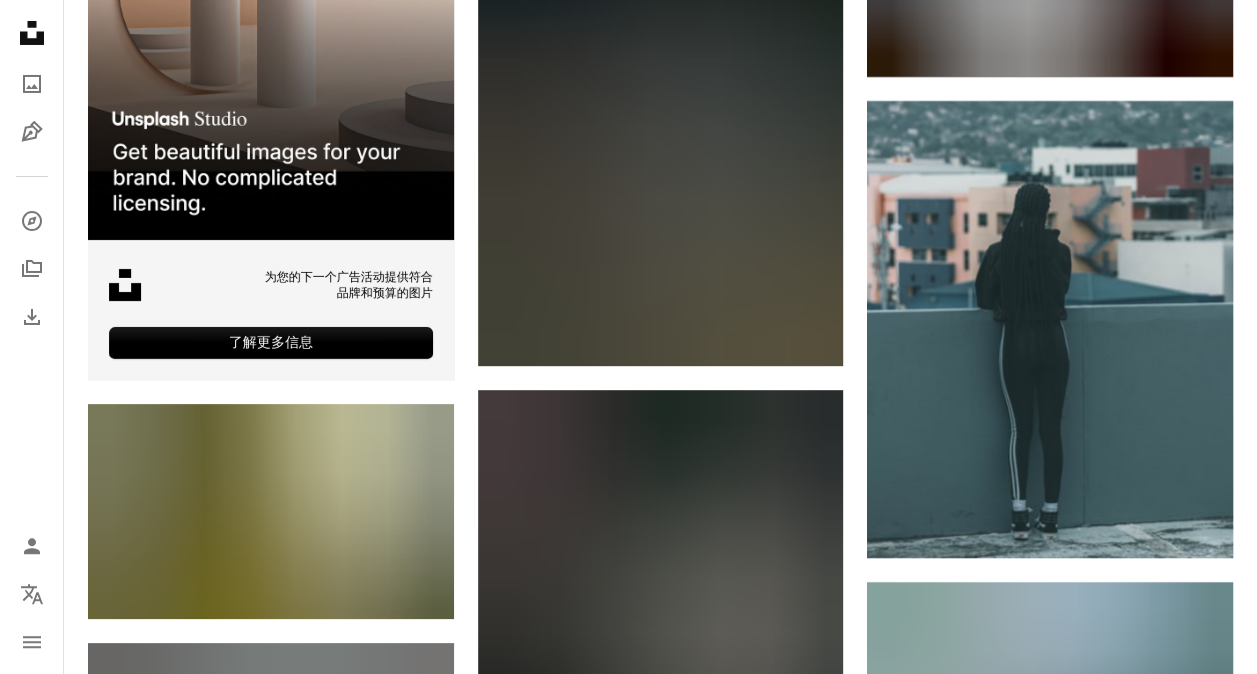scroll, scrollTop: 3720, scrollLeft: 0, axis: vertical 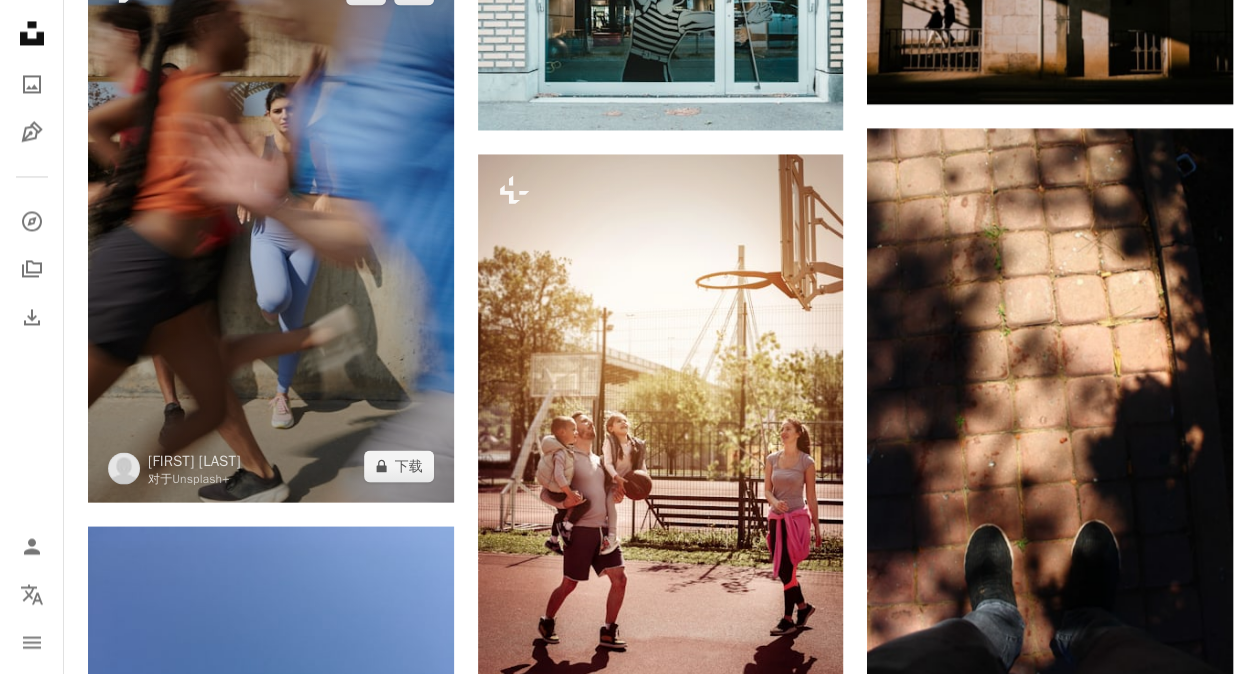 click at bounding box center [271, 227] 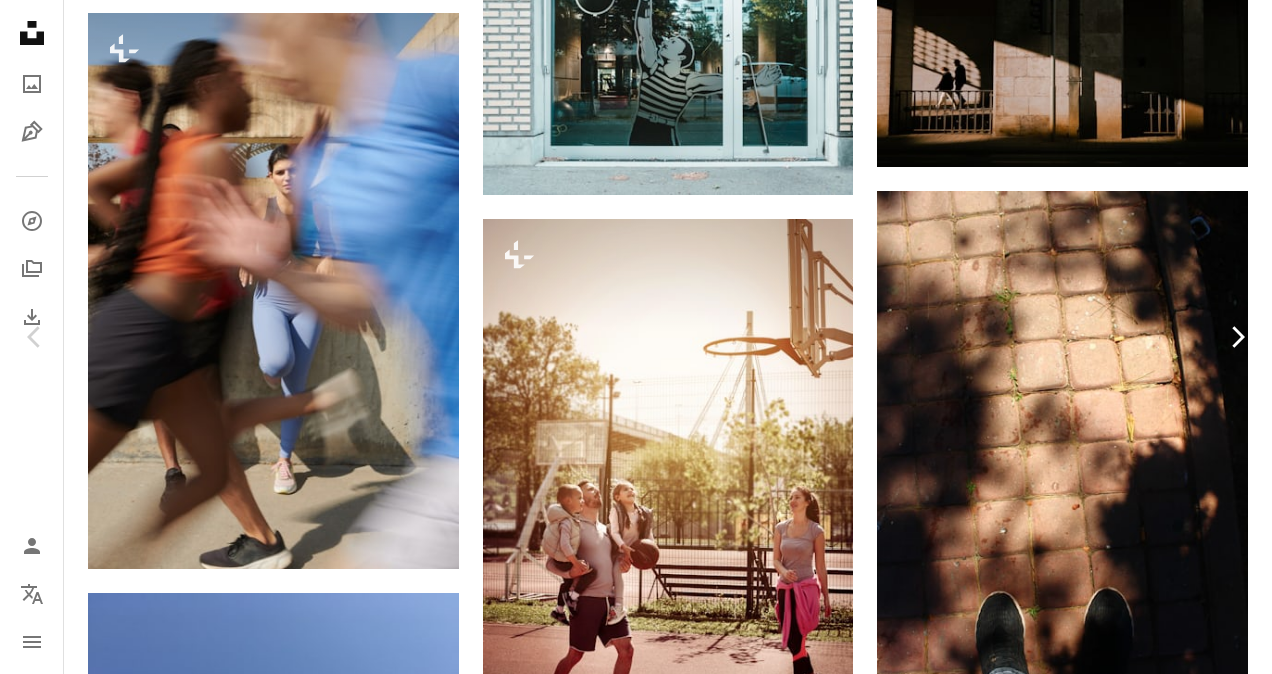 click on "Chevron right" at bounding box center (1237, 337) 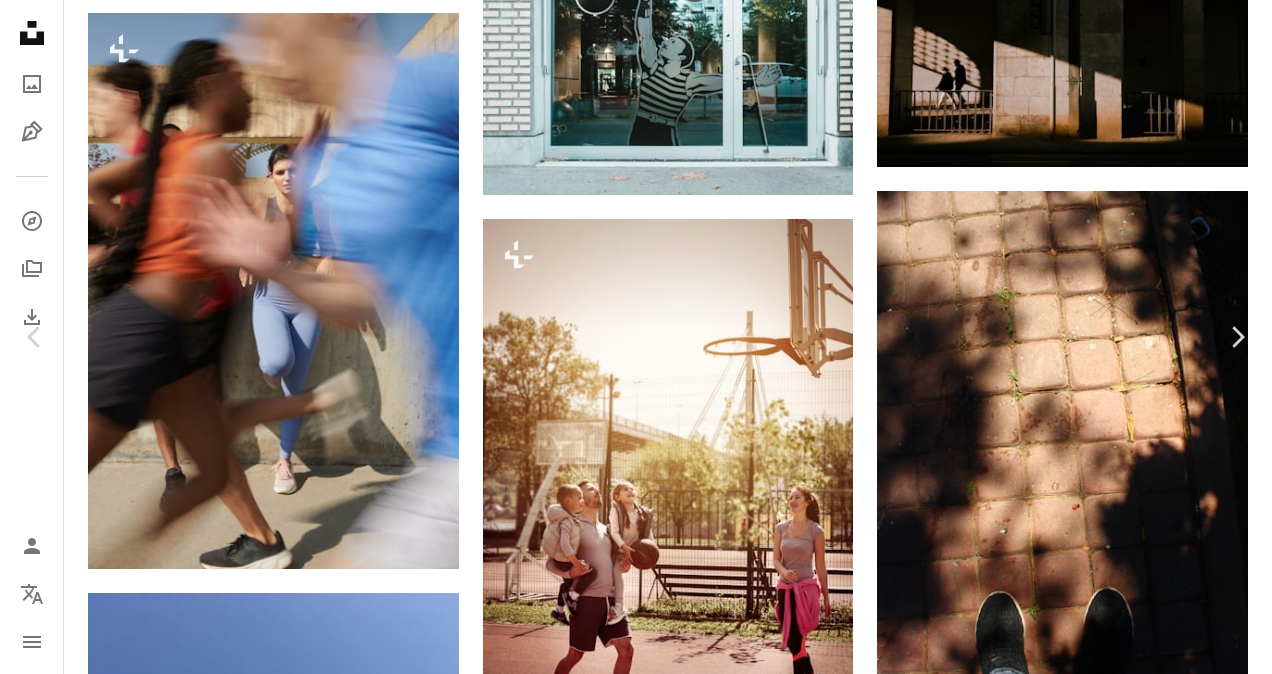 click on "An X shape" at bounding box center (20, 20) 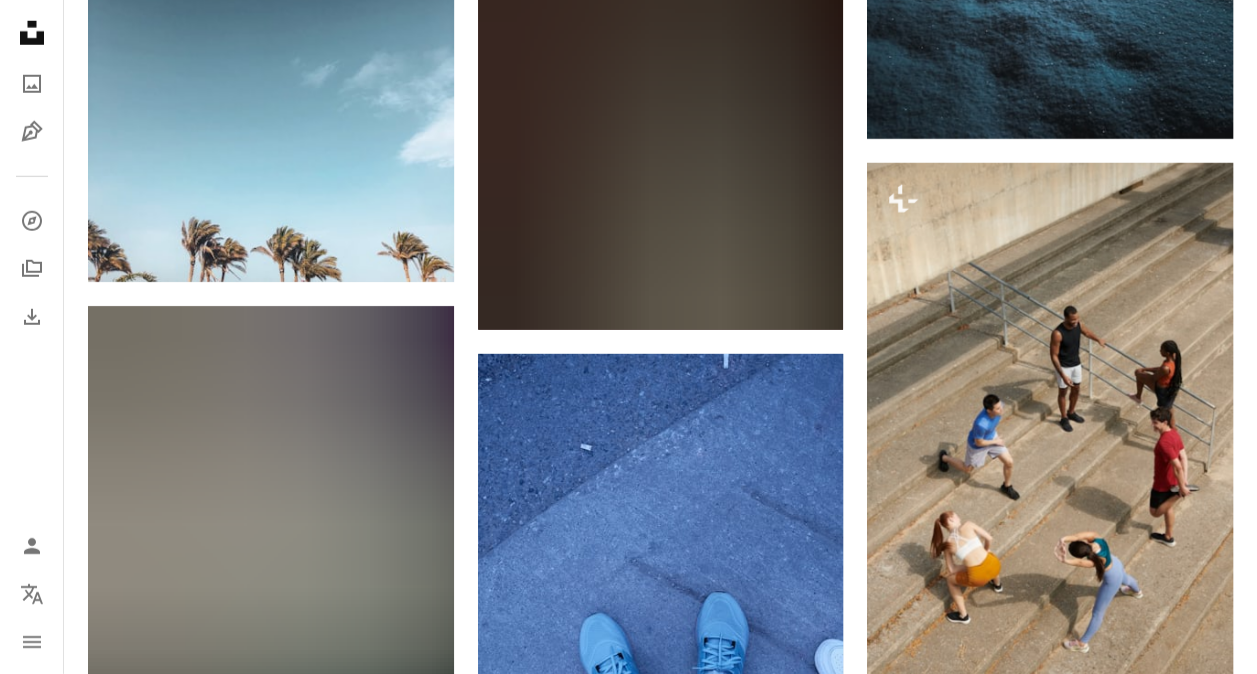 scroll, scrollTop: 6876, scrollLeft: 0, axis: vertical 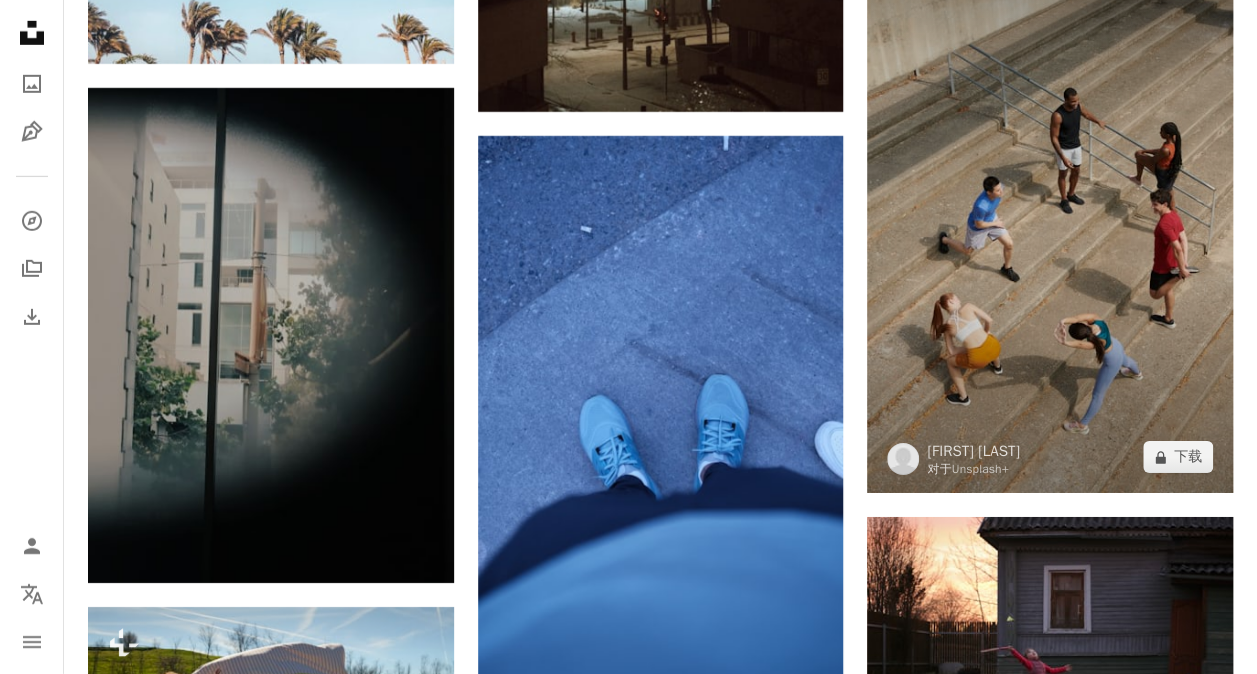 click at bounding box center (1050, 219) 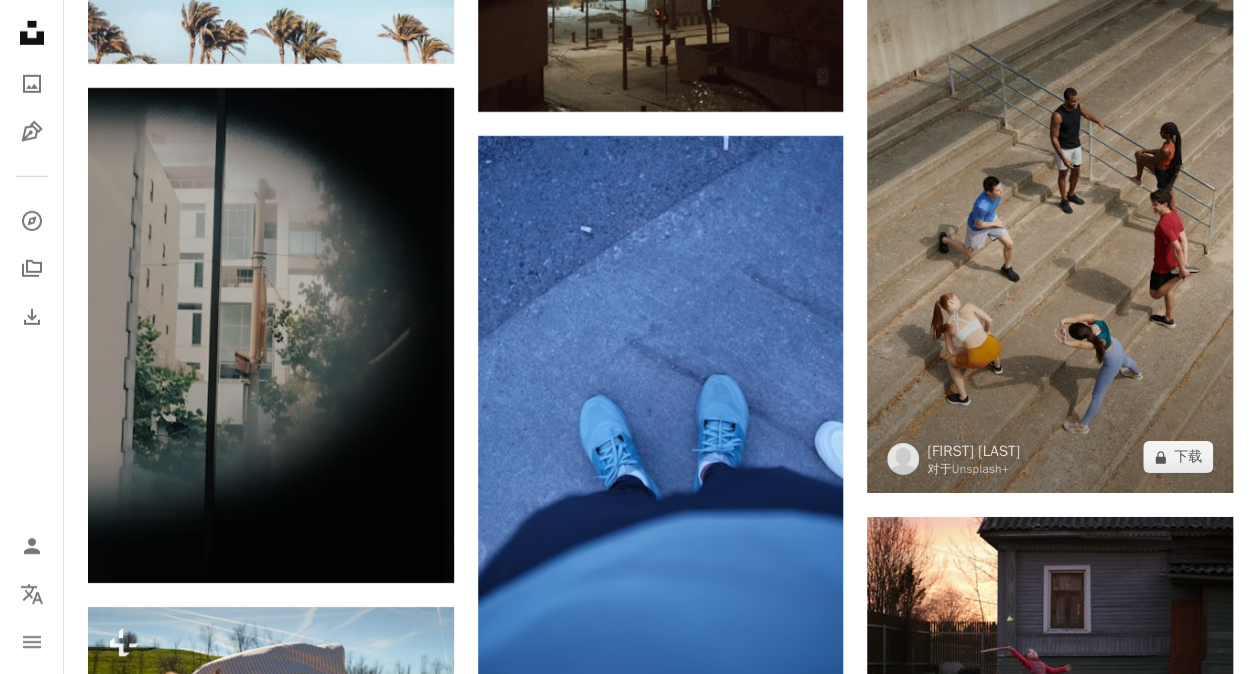 click at bounding box center [1050, 219] 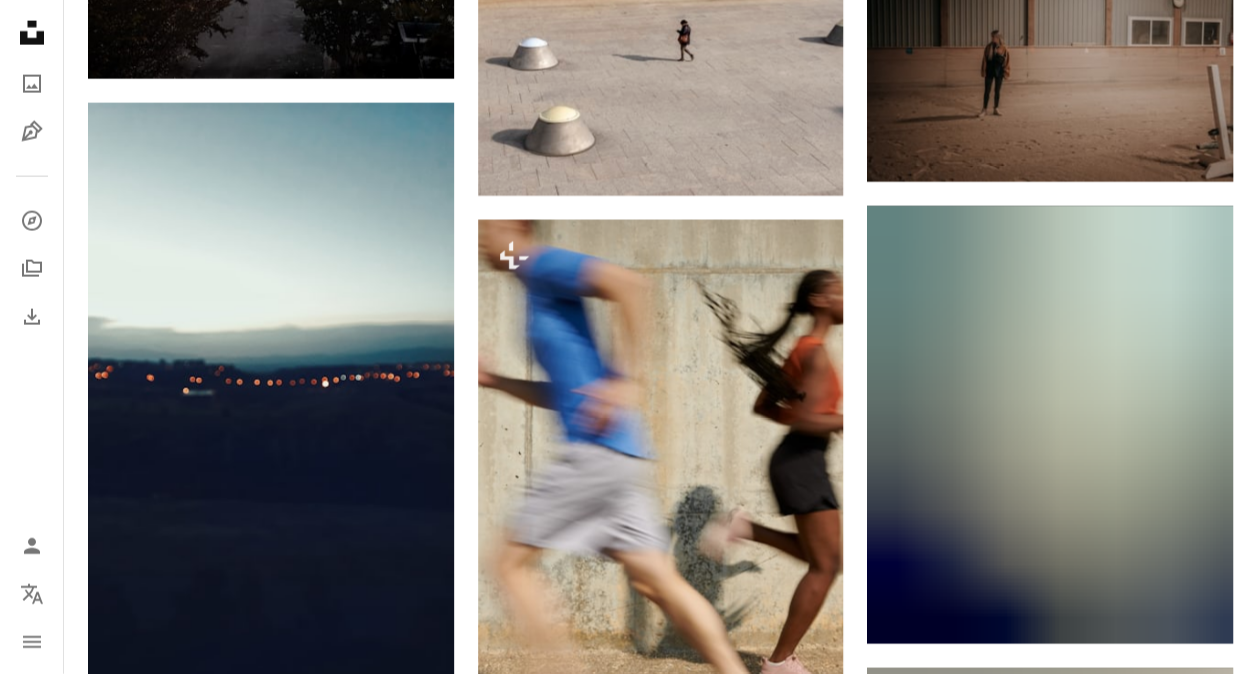 scroll, scrollTop: 13968, scrollLeft: 0, axis: vertical 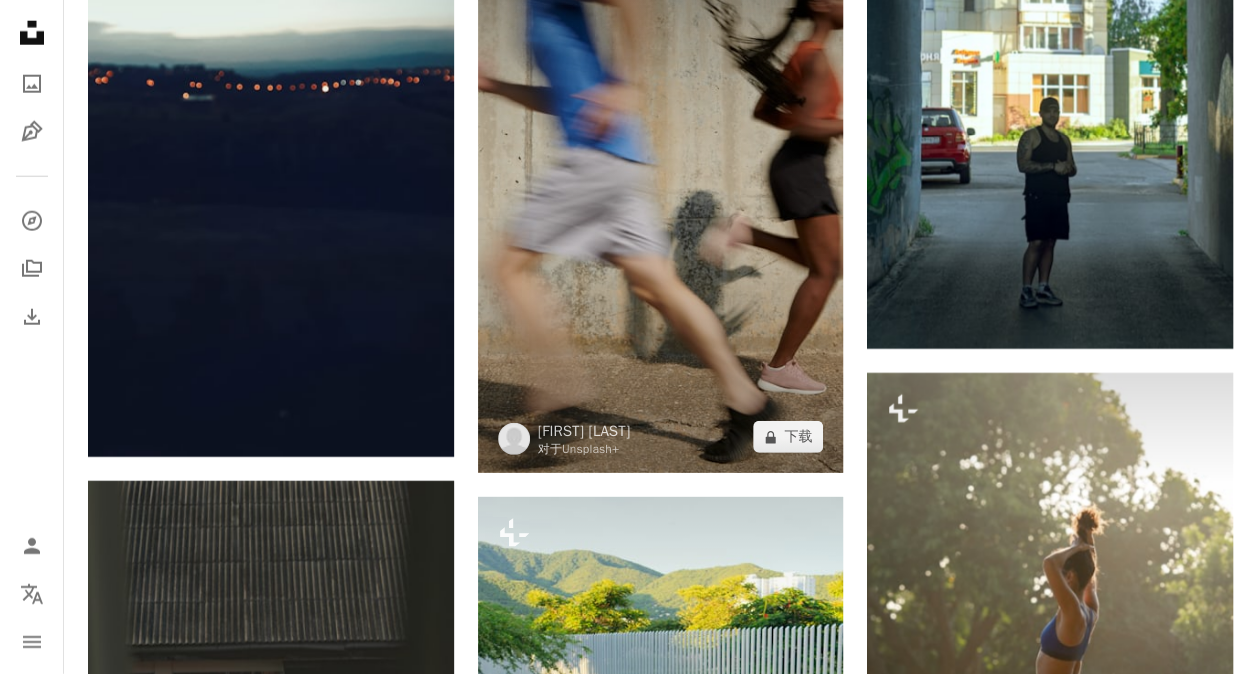 click at bounding box center [661, 199] 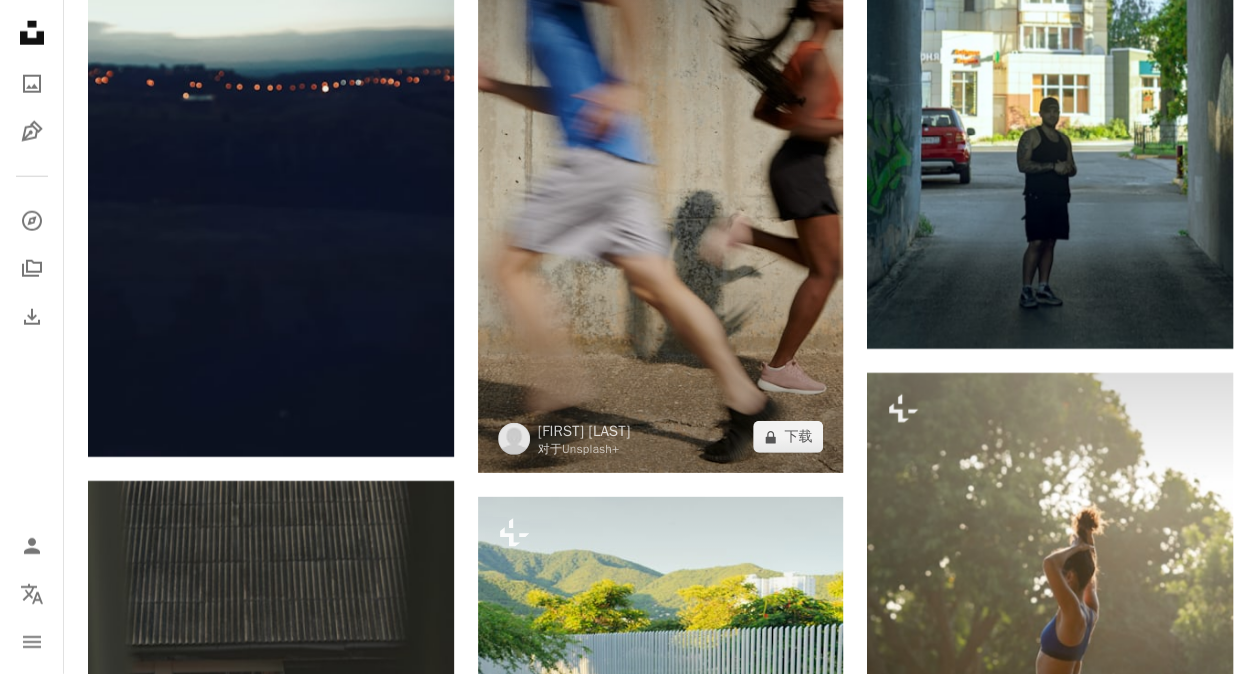 click at bounding box center [661, 199] 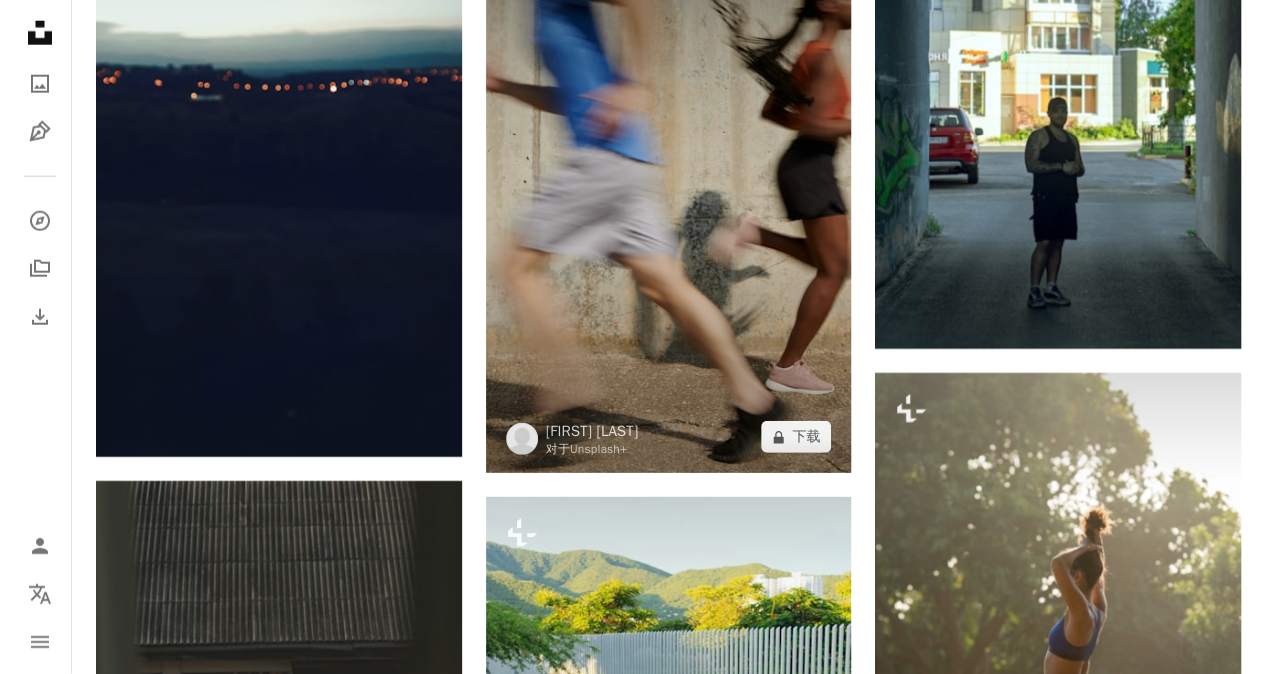 scroll, scrollTop: 13783, scrollLeft: 0, axis: vertical 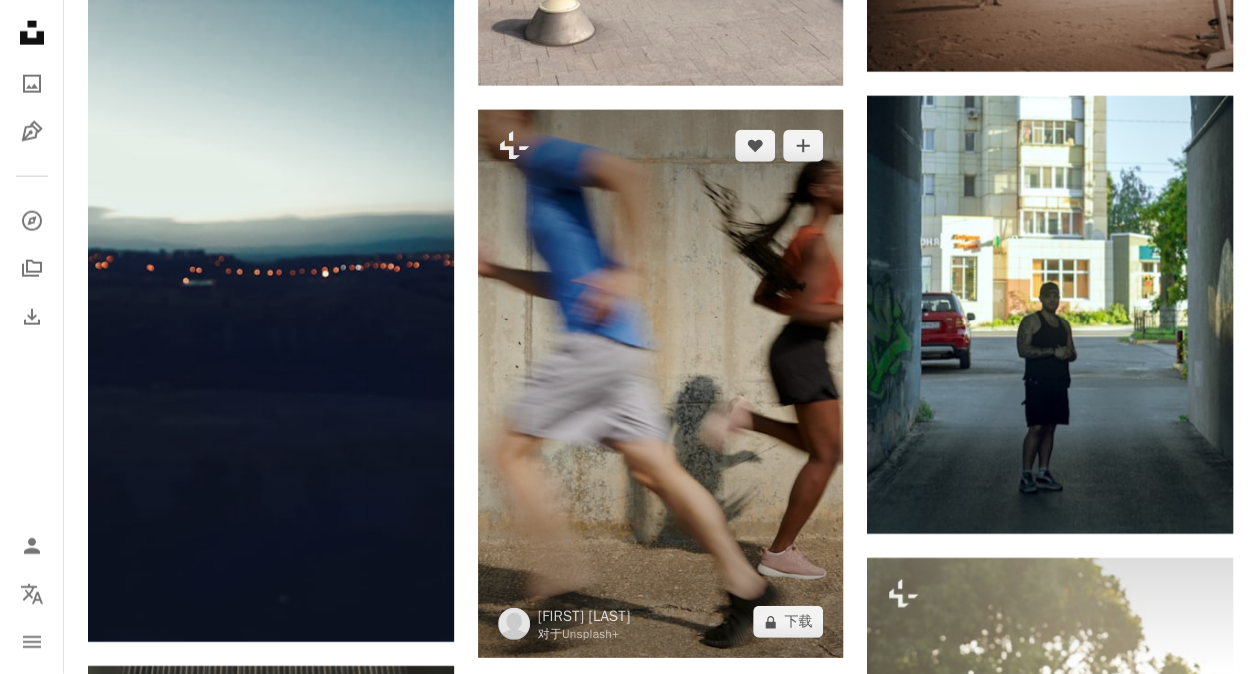 click at bounding box center [661, 384] 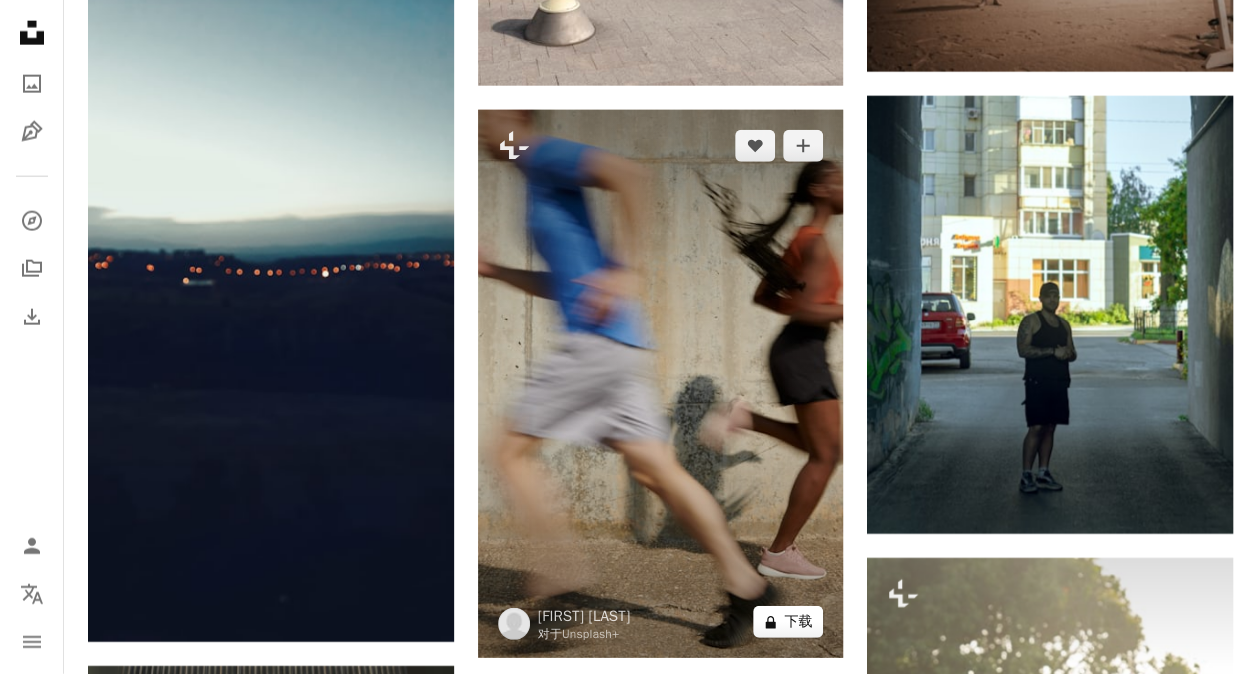 click on "下载" at bounding box center (798, 622) 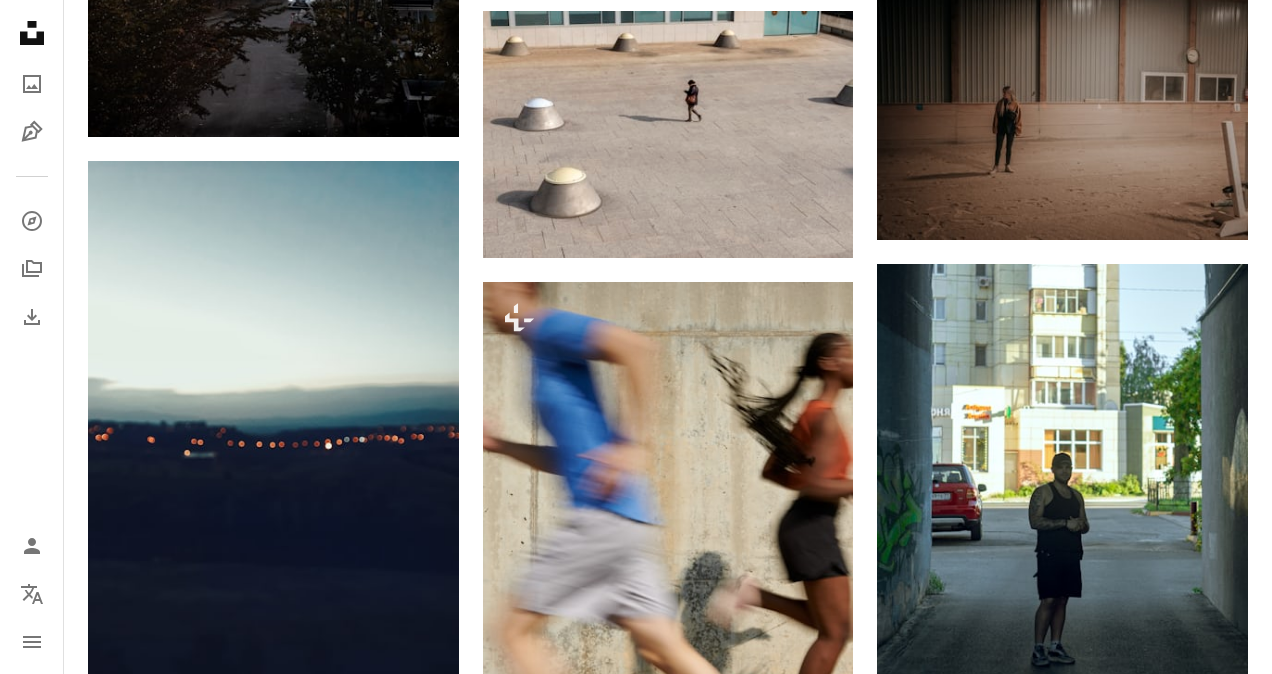 click on "An X shape 高级、即用型图像。 获得无限制的访问权限。 A plus sign 每月添加会员专享内容 A plus sign 无限免版税下载 A plus sign 插图 新增功能 A plus sign 增强的法律保护 每年 65% 折扣 每月 20 美元   7 美元 美元 每月 * 获取  Unsplash+ * 按年支付时，预付 84 美元税费（如适用）。自动续订。随时取消。" at bounding box center (636, 4330) 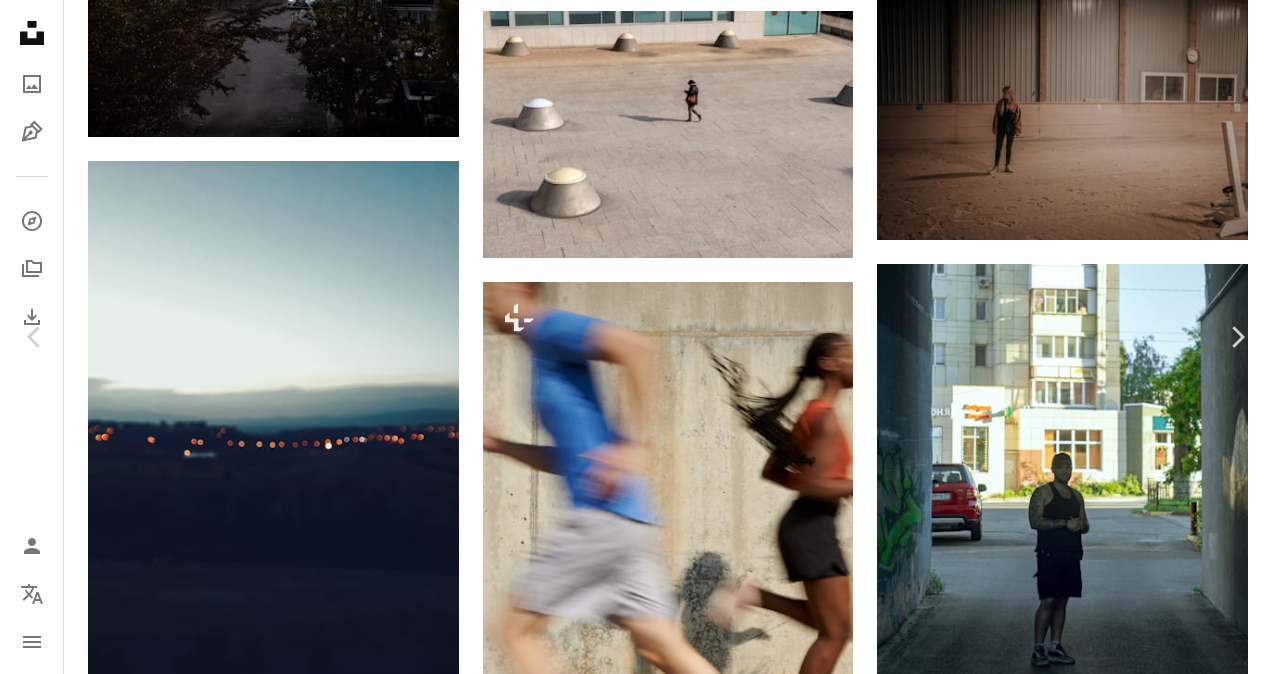scroll, scrollTop: 12657, scrollLeft: 0, axis: vertical 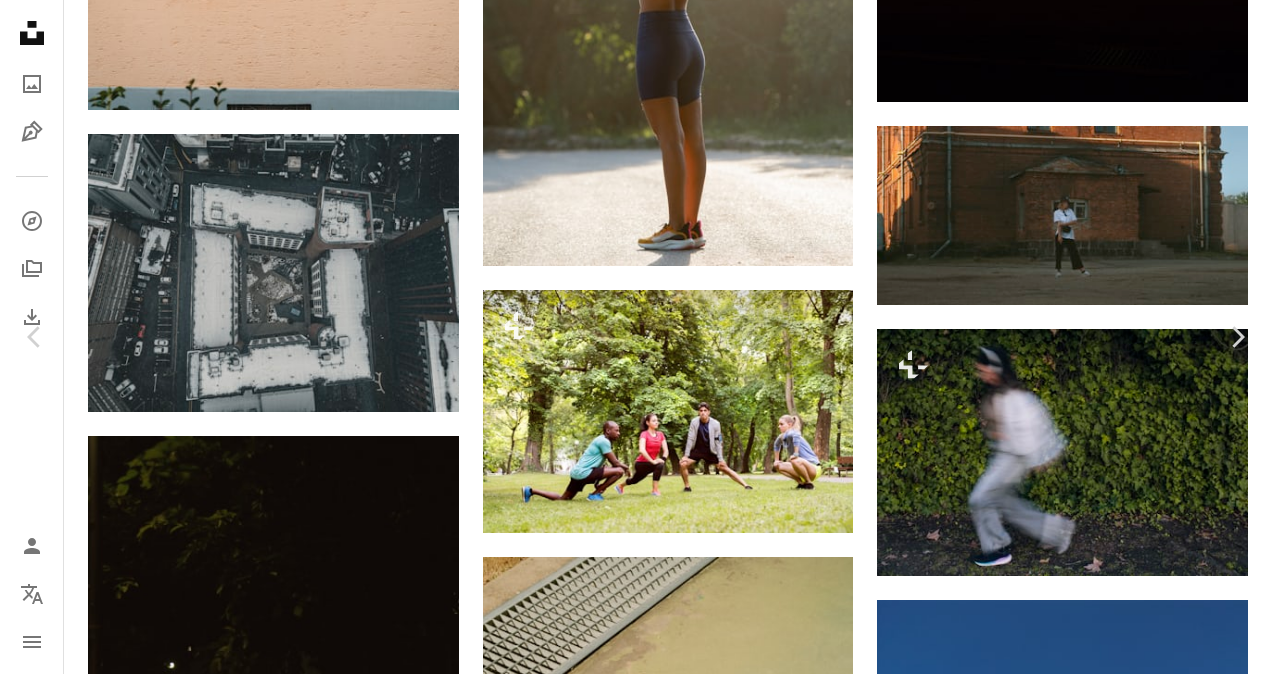 click on "An X shape" at bounding box center [20, 20] 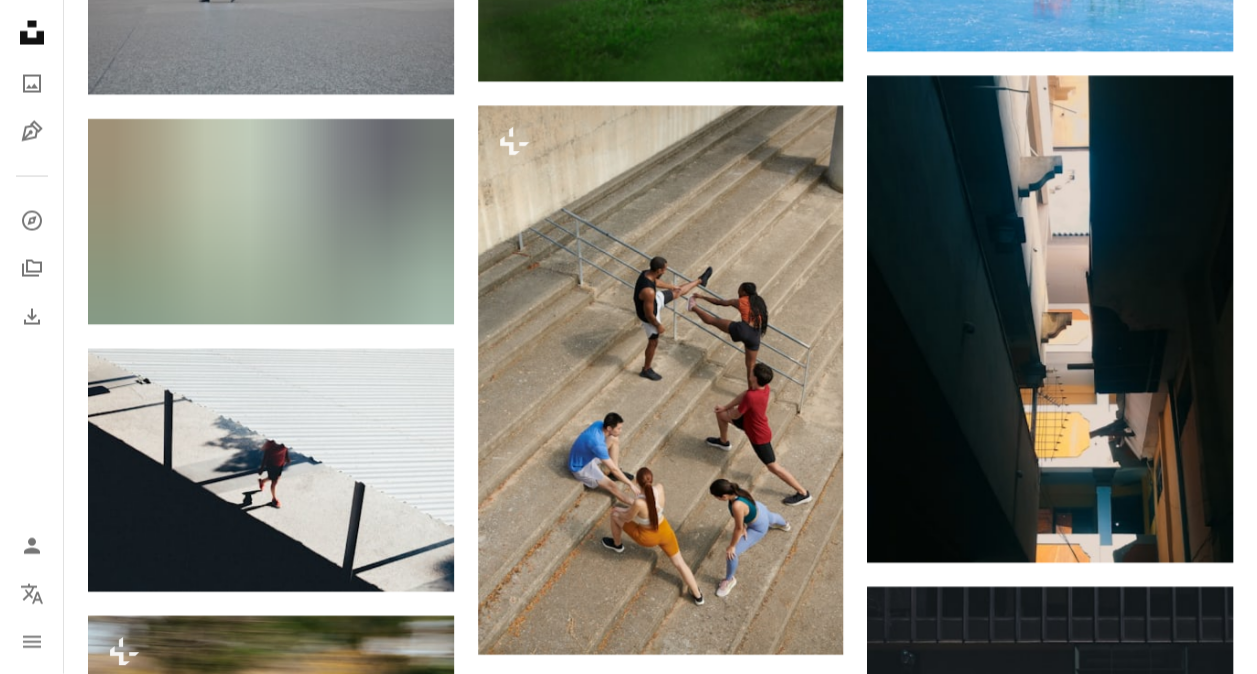 scroll, scrollTop: 2045, scrollLeft: 0, axis: vertical 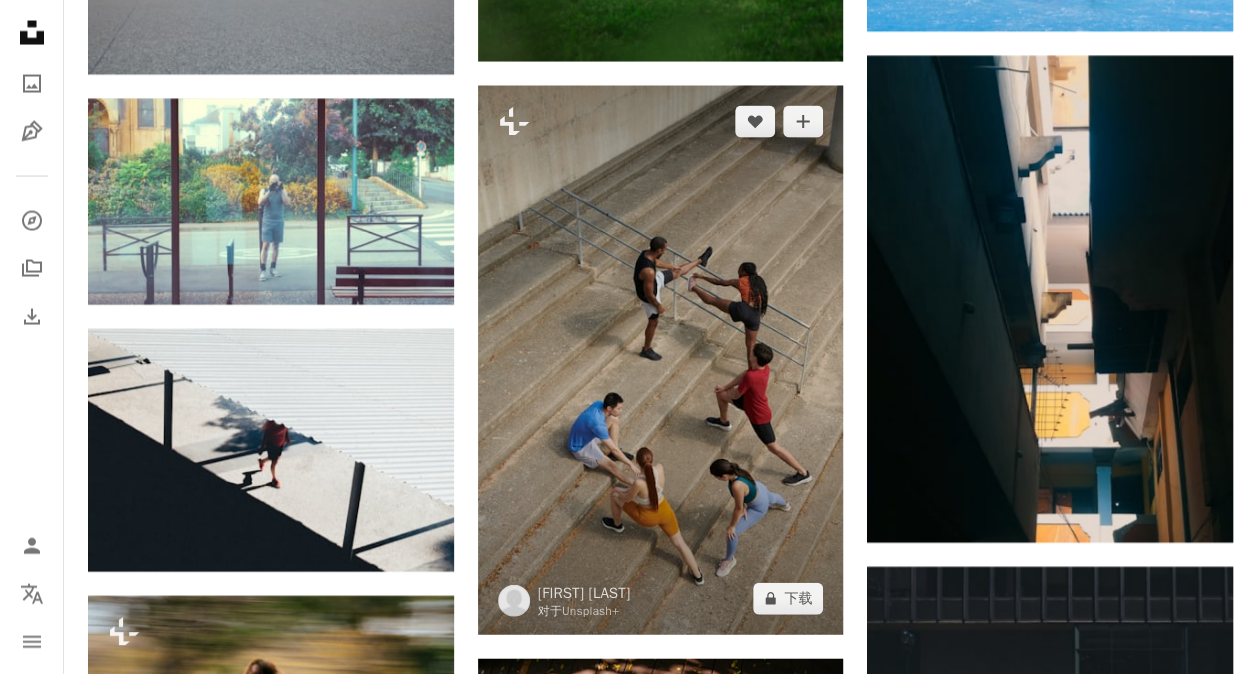 click at bounding box center [661, 360] 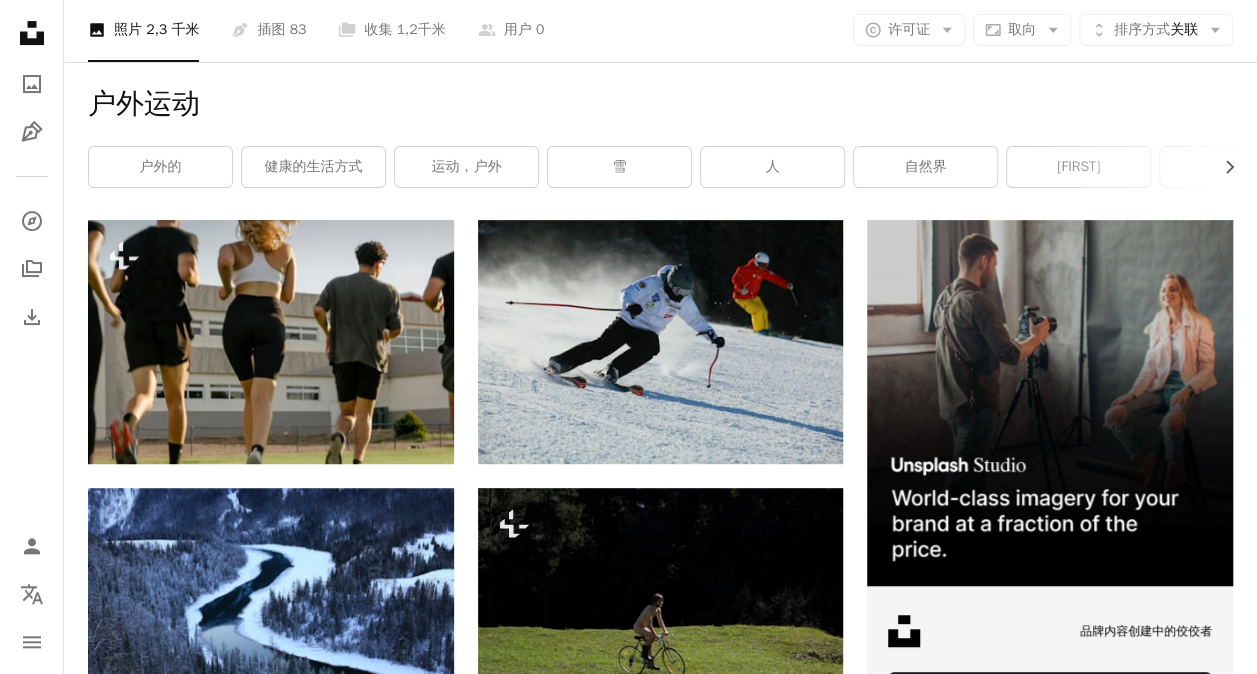 scroll, scrollTop: 261, scrollLeft: 0, axis: vertical 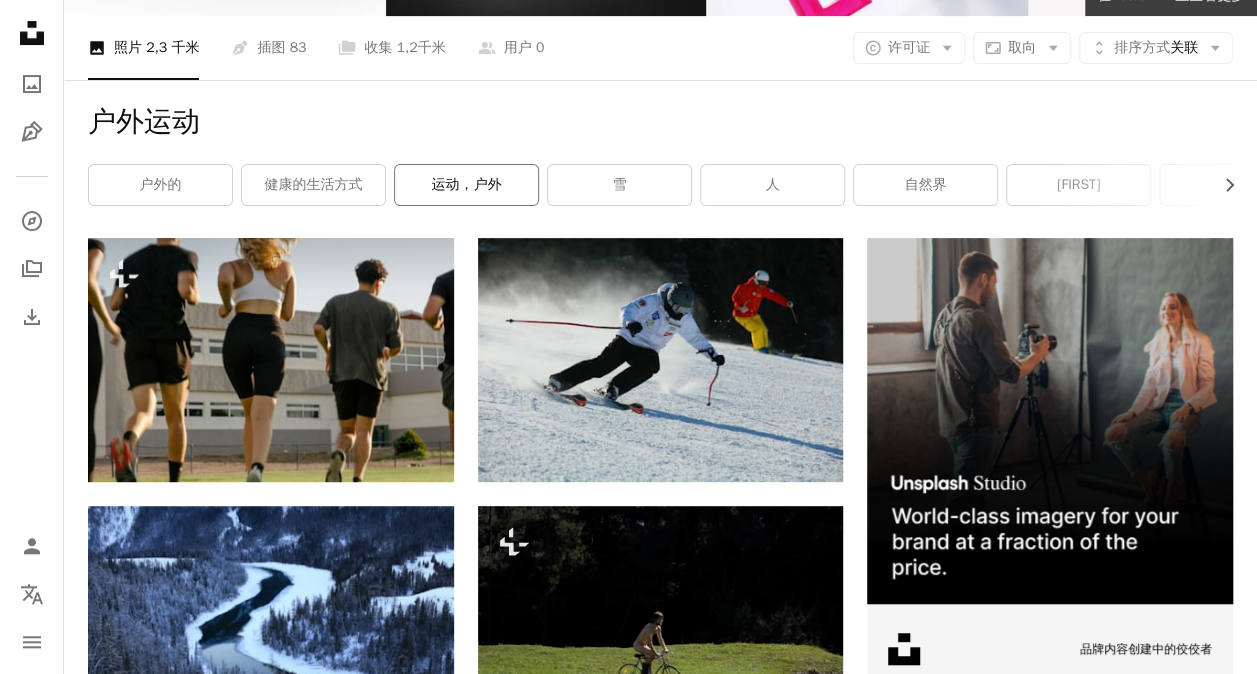 click on "运动，户外" at bounding box center (466, 185) 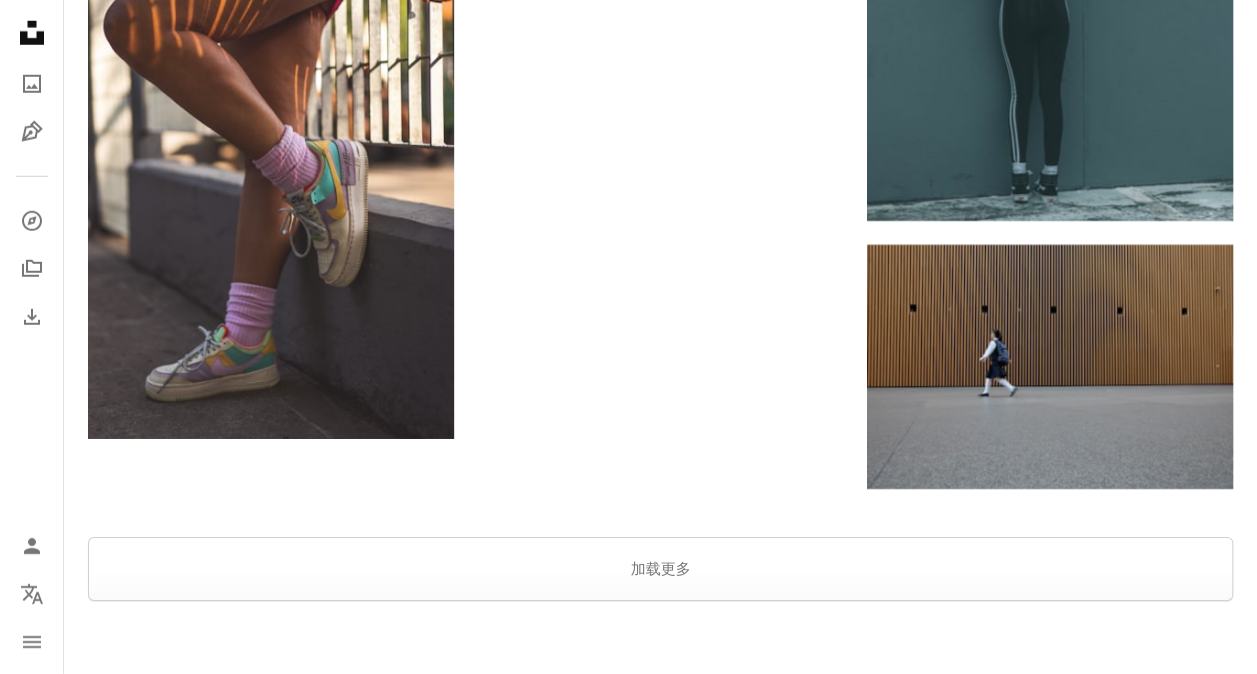 scroll, scrollTop: 3250, scrollLeft: 0, axis: vertical 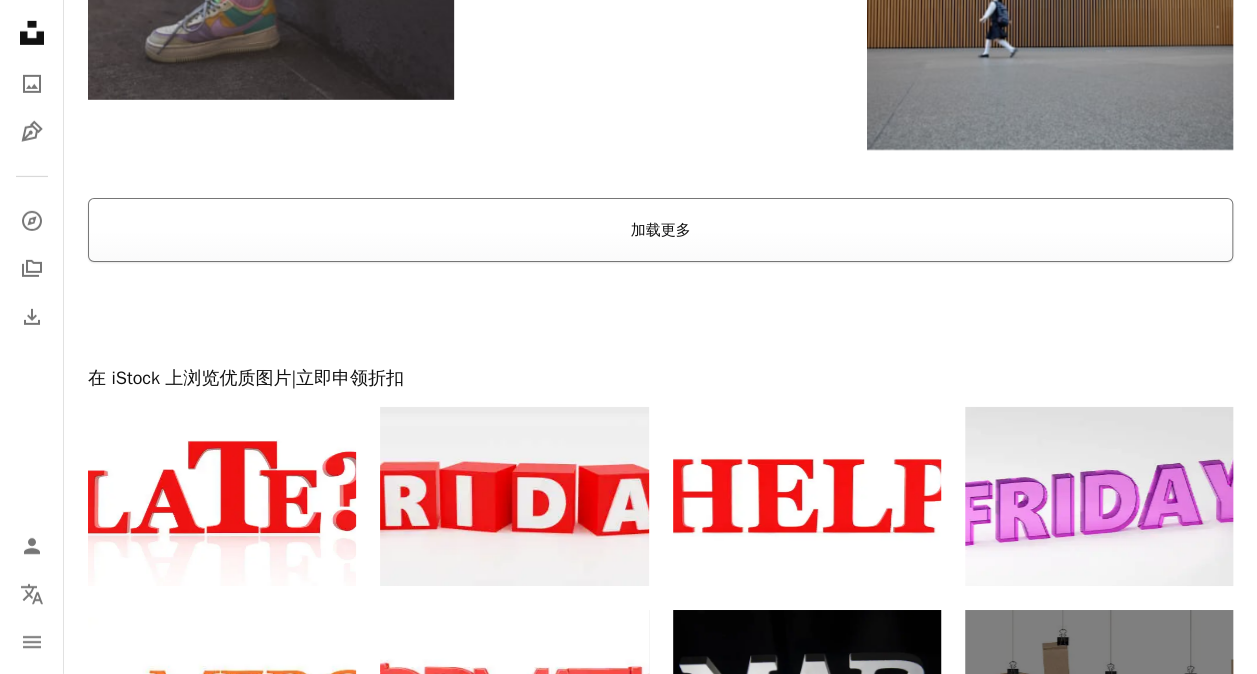 click on "加载更多" at bounding box center [660, 230] 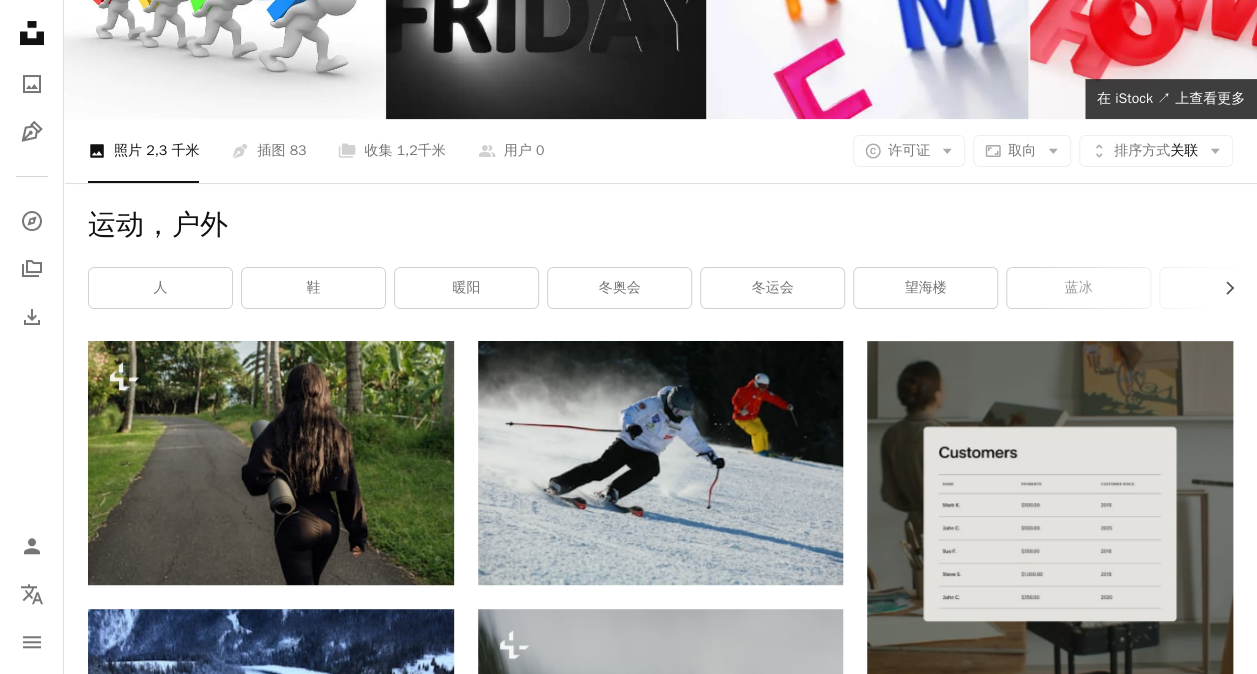 scroll, scrollTop: 0, scrollLeft: 0, axis: both 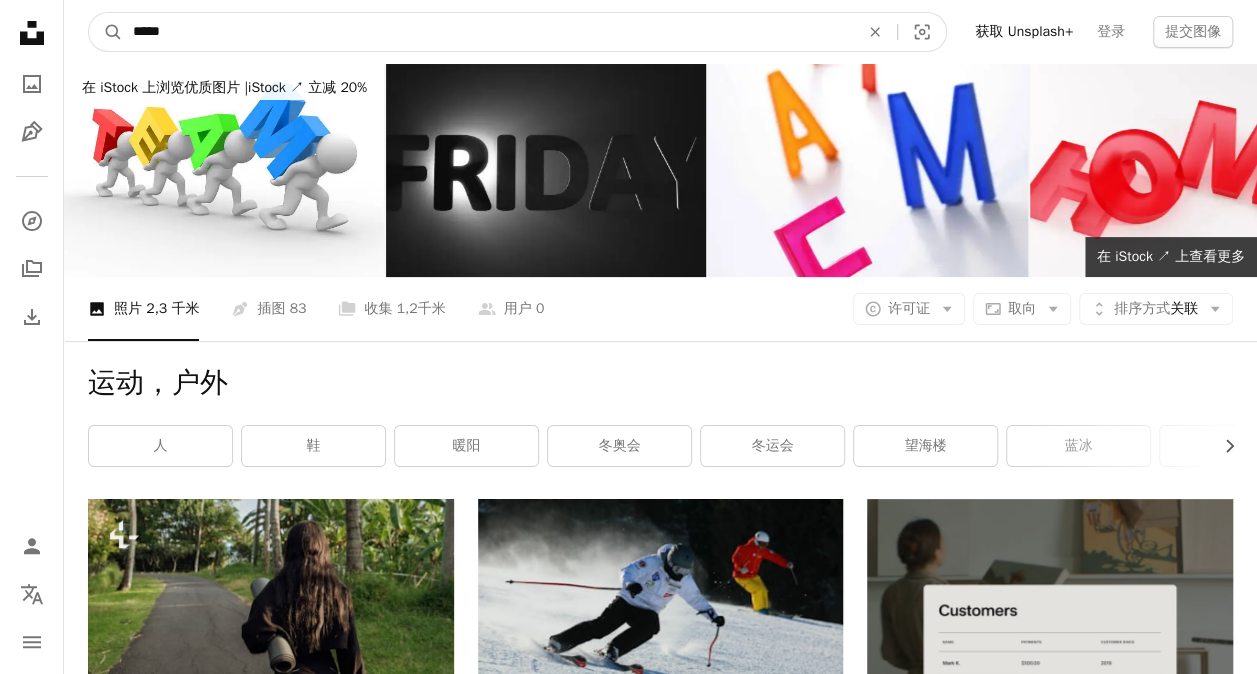 click on "*****" at bounding box center [488, 32] 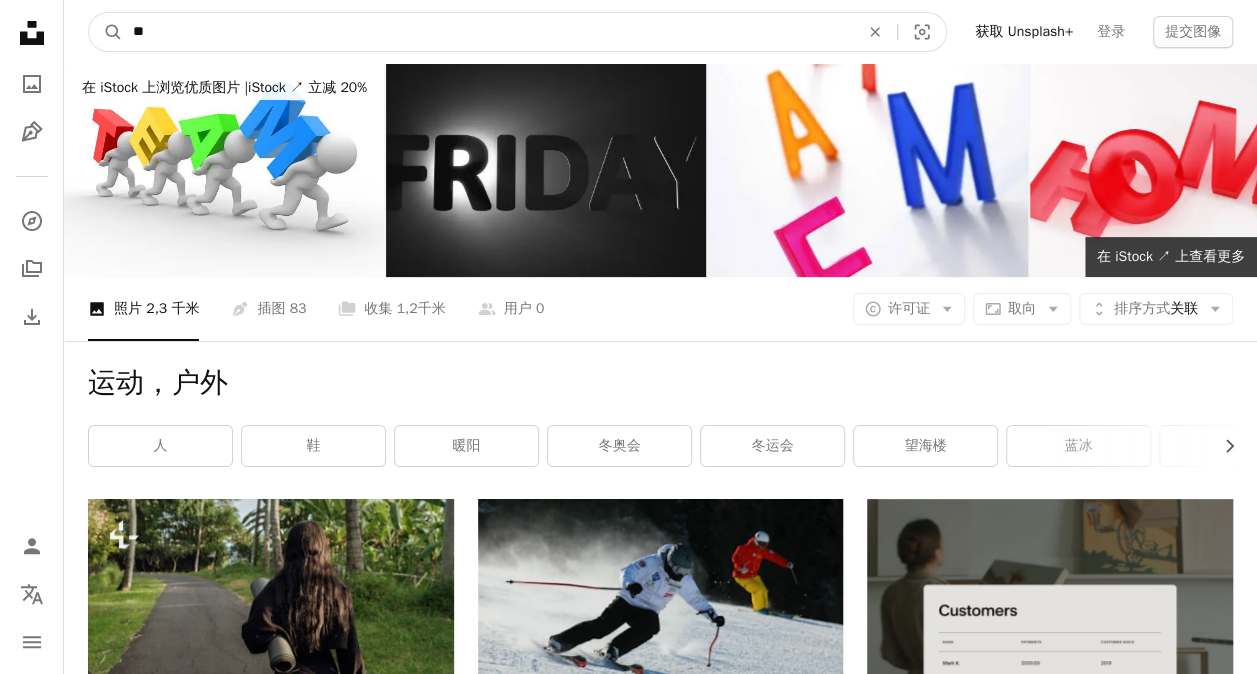 type on "*" 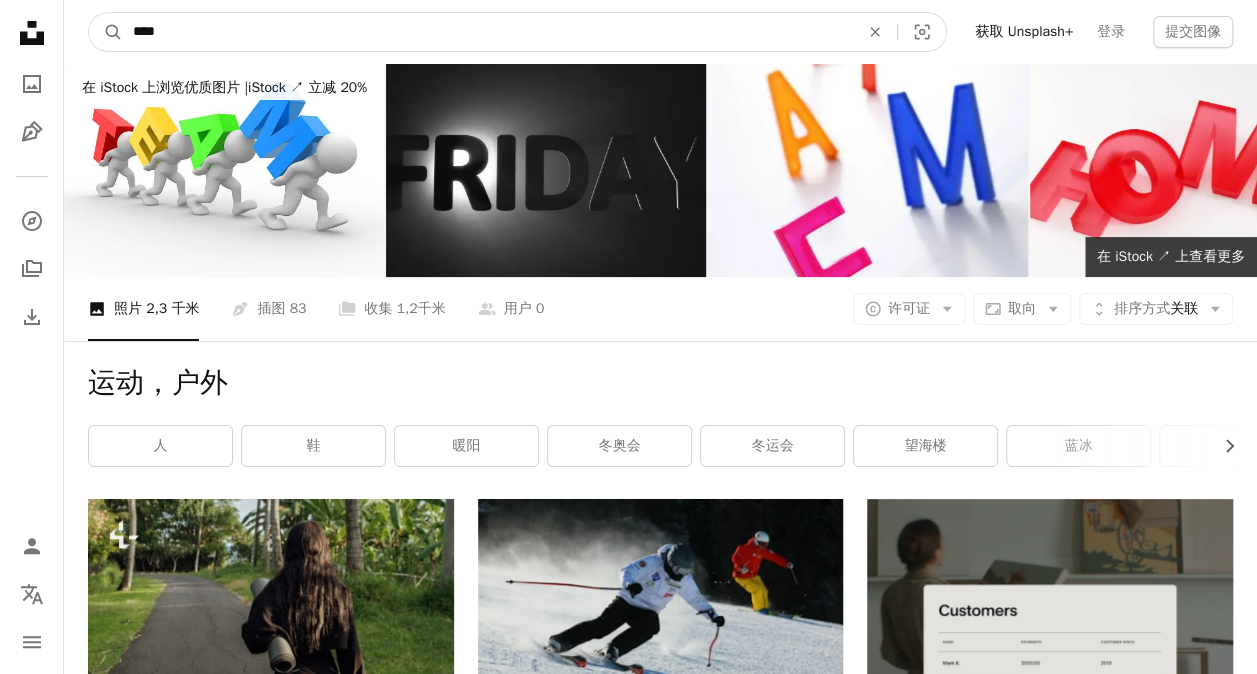 type on "****" 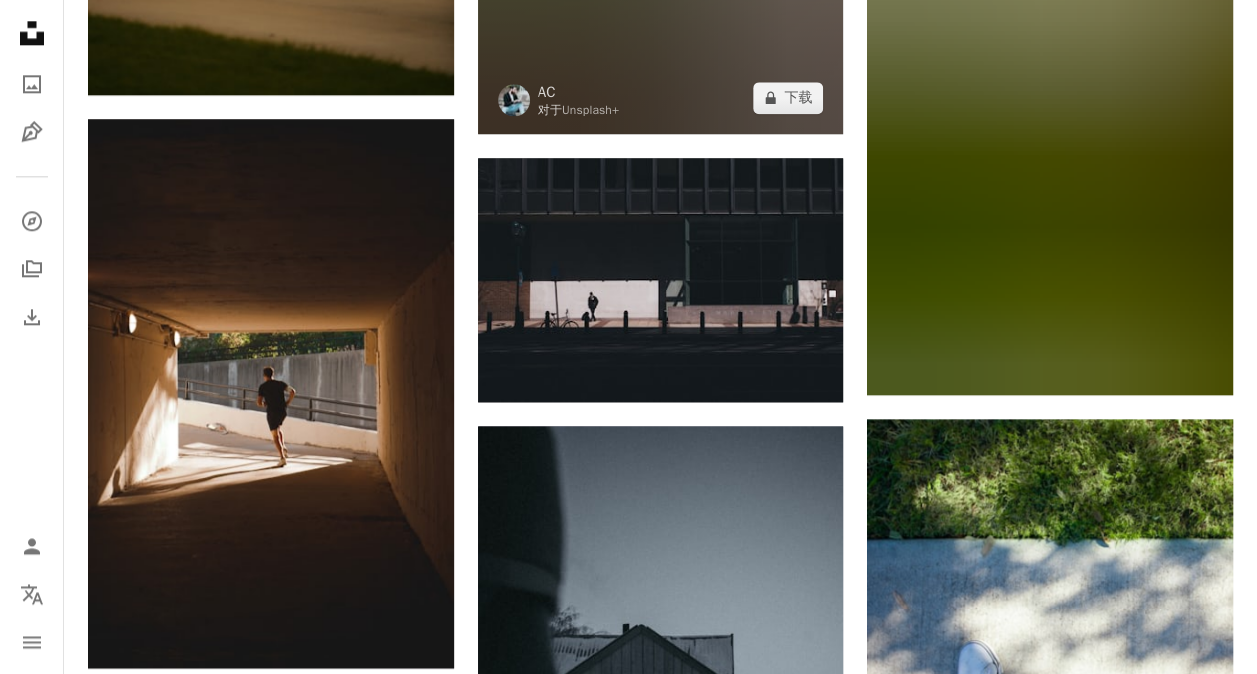 scroll, scrollTop: 1183, scrollLeft: 0, axis: vertical 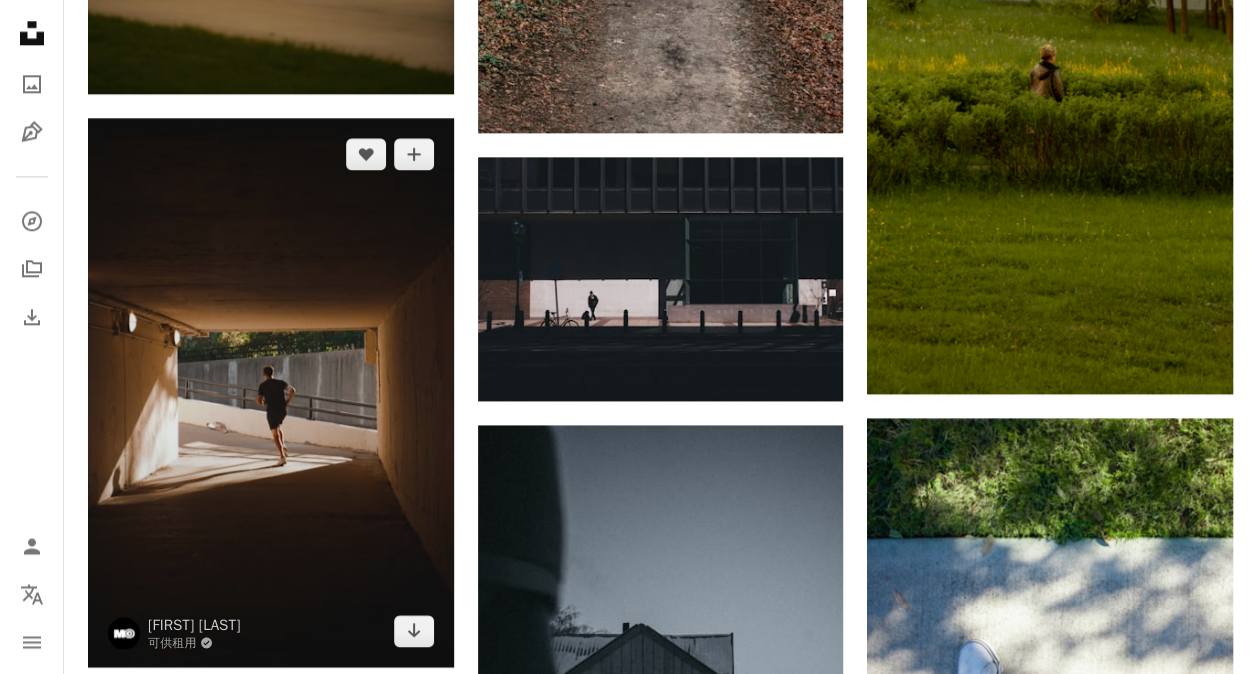 click at bounding box center (271, 392) 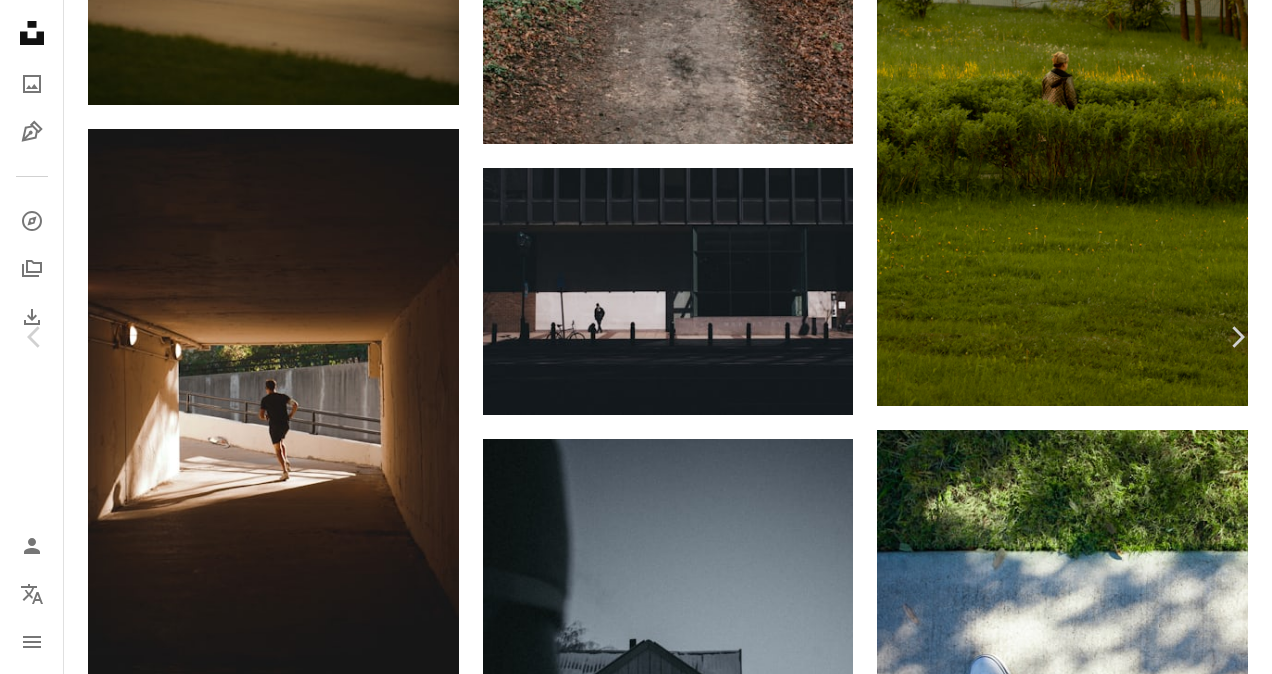 click on "免费下载" at bounding box center (1088, 3307) 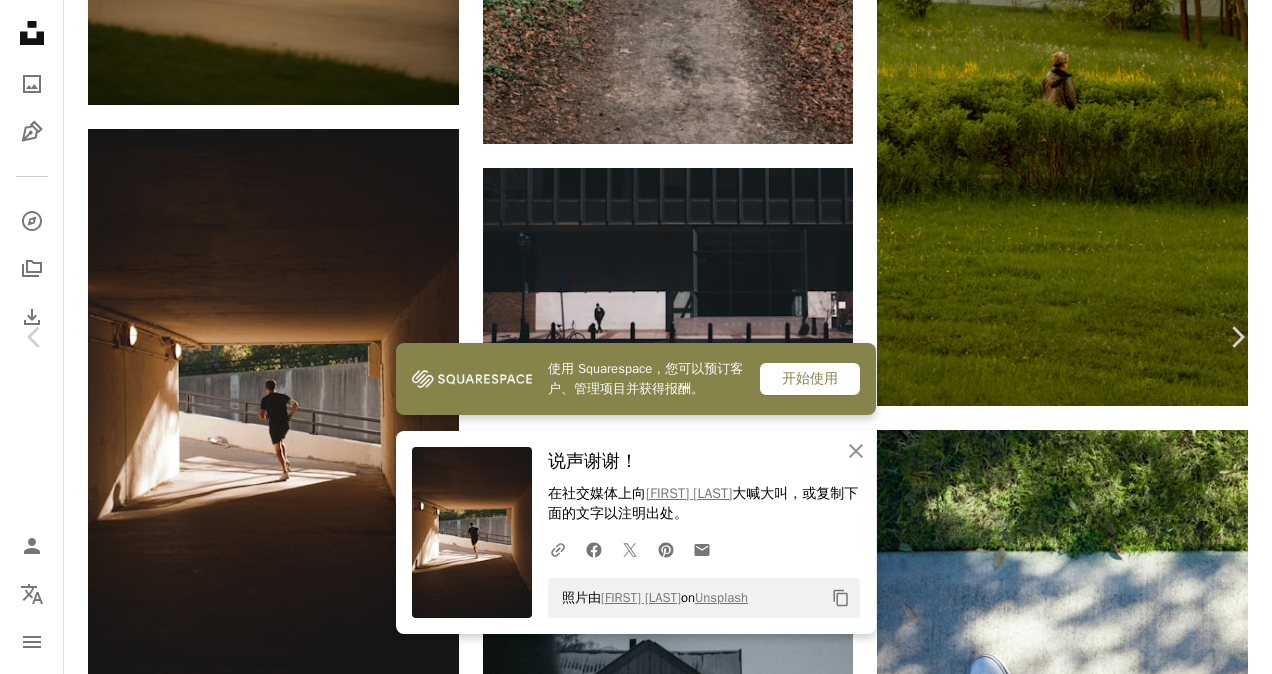 click on "An X shape Chevron left Chevron right 使用 Squarespace，您可以预订客户、管理项目并获得报酬。 开始使用 An X shape 关闭 说声谢谢！ 在社交媒体上向 Mike Cox 大喊大叫，或复制下面的文字以注明出处。 A URL sharing icon (chains) Facebook icon X (formerly Twitter) icon Pinterest icon An envelope 照片由 迈克·考克斯 on Unsplash
Copy content 迈克·考克斯 可供租用 A checkmark inside of a circle A heart A plus sign 免费下载 Chevron down Zoom in 视图 750,541 下载 5,181 特色 照片 ， 运动 A forward-right arrow 共享 Info icon 信息 More Actions 男子在芝加哥市中心的一条地下通道中奔跑。 Calendar outlined 发布时间： 2021 年 10 月 5  日 Camera 索尼，ILCE-7M3 Safety 在 Unsplash 许可证 下免费使用 男人 太阳 运行 人 运动 健康 体育 锻炼 棕色 地板 慢跑 锻炼 公共域图像 在 iStock 上浏览高级相关图片 |使用代码 UNSPLASH20 节省 20% 相关图片 A heart" at bounding box center (636, 3597) 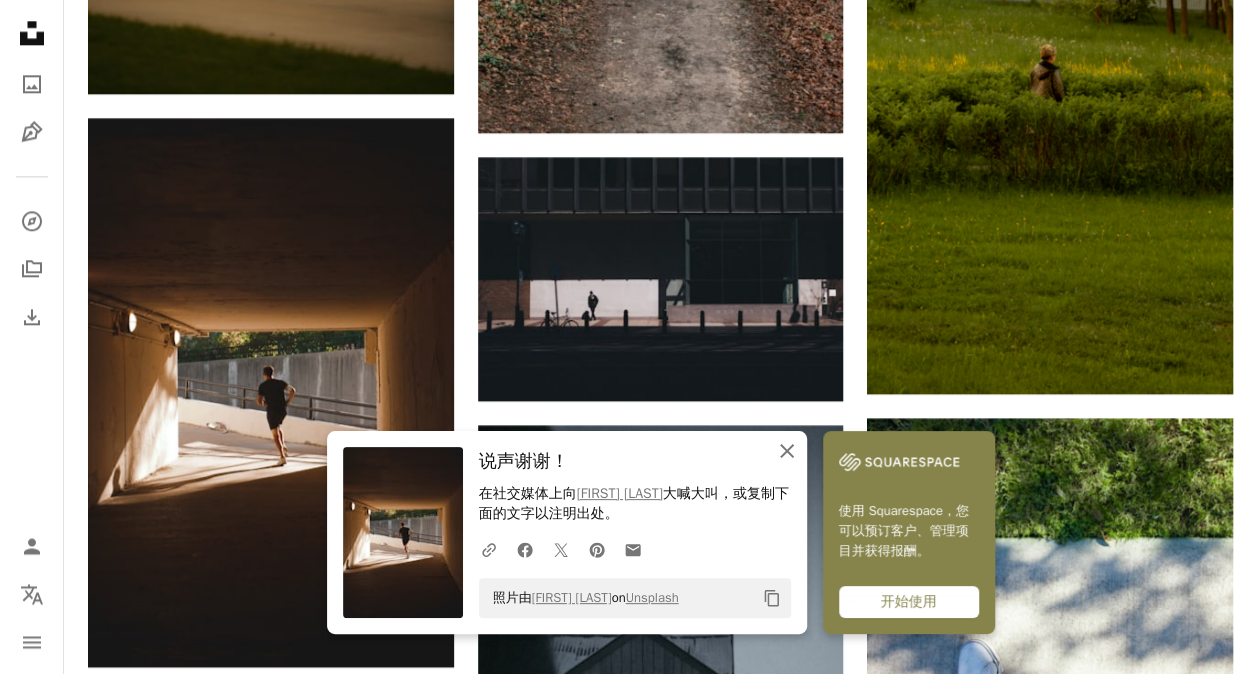 click on "An X shape" 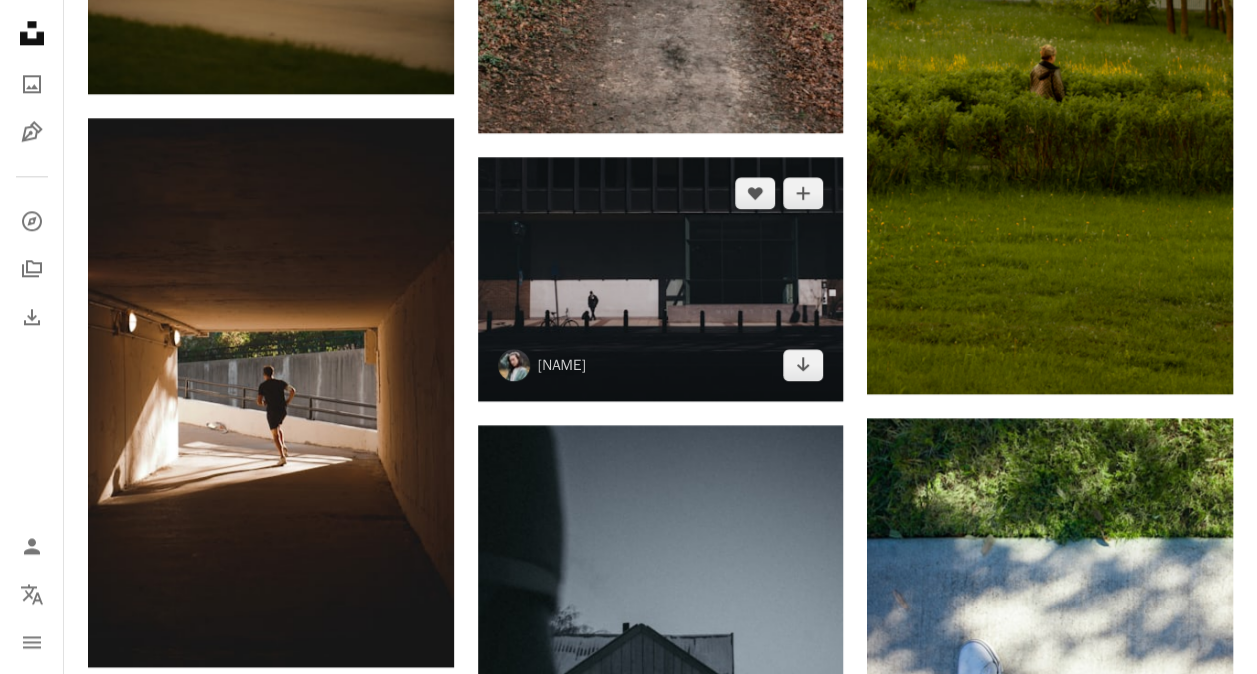 click at bounding box center [661, 279] 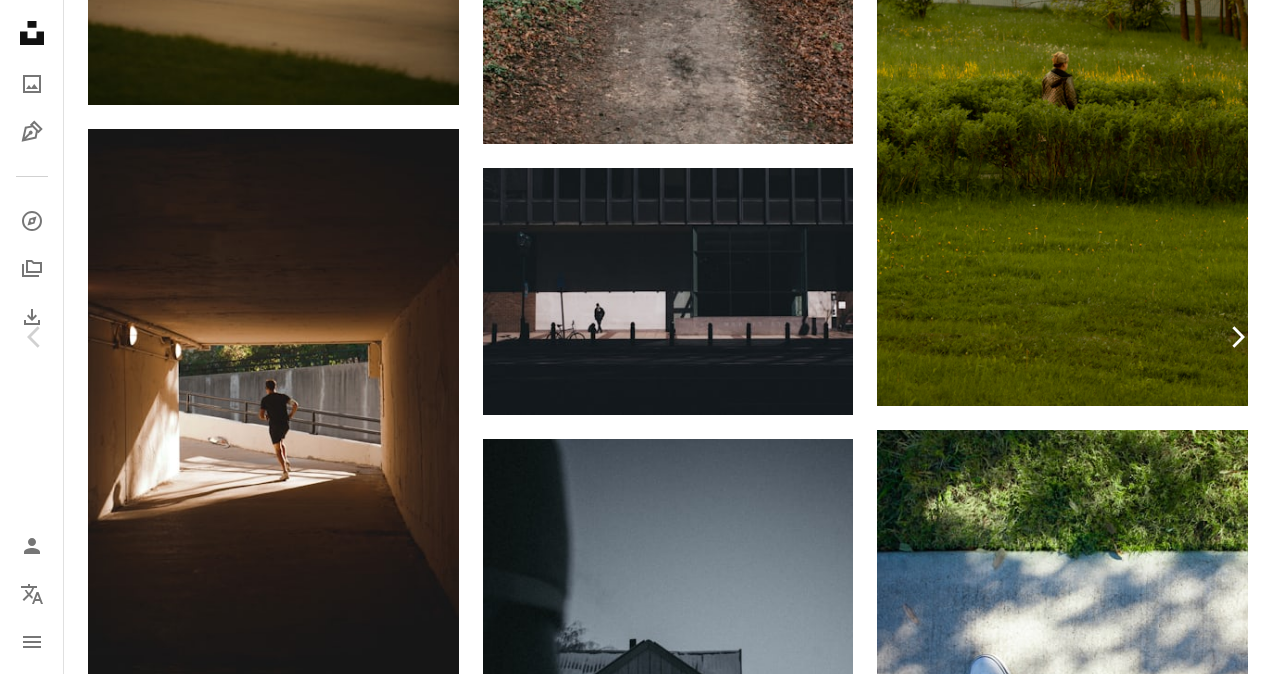 click on "Chevron right" at bounding box center (1237, 337) 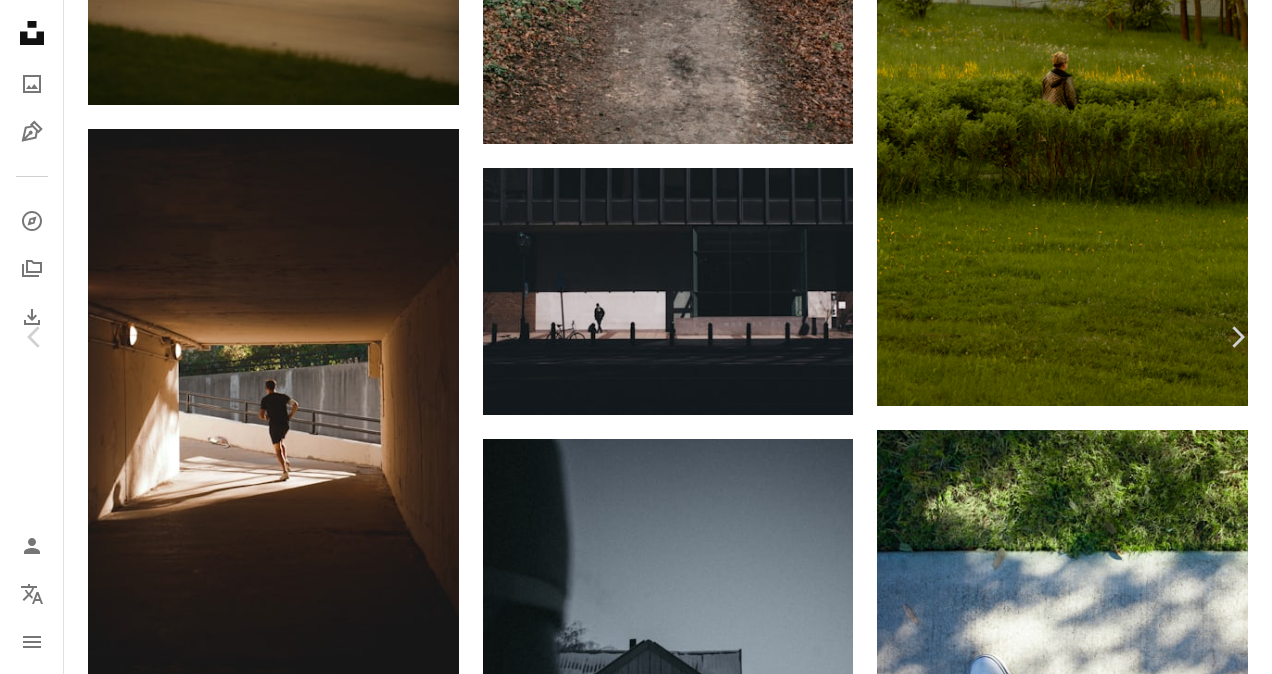 click on "An X shape" at bounding box center (20, 20) 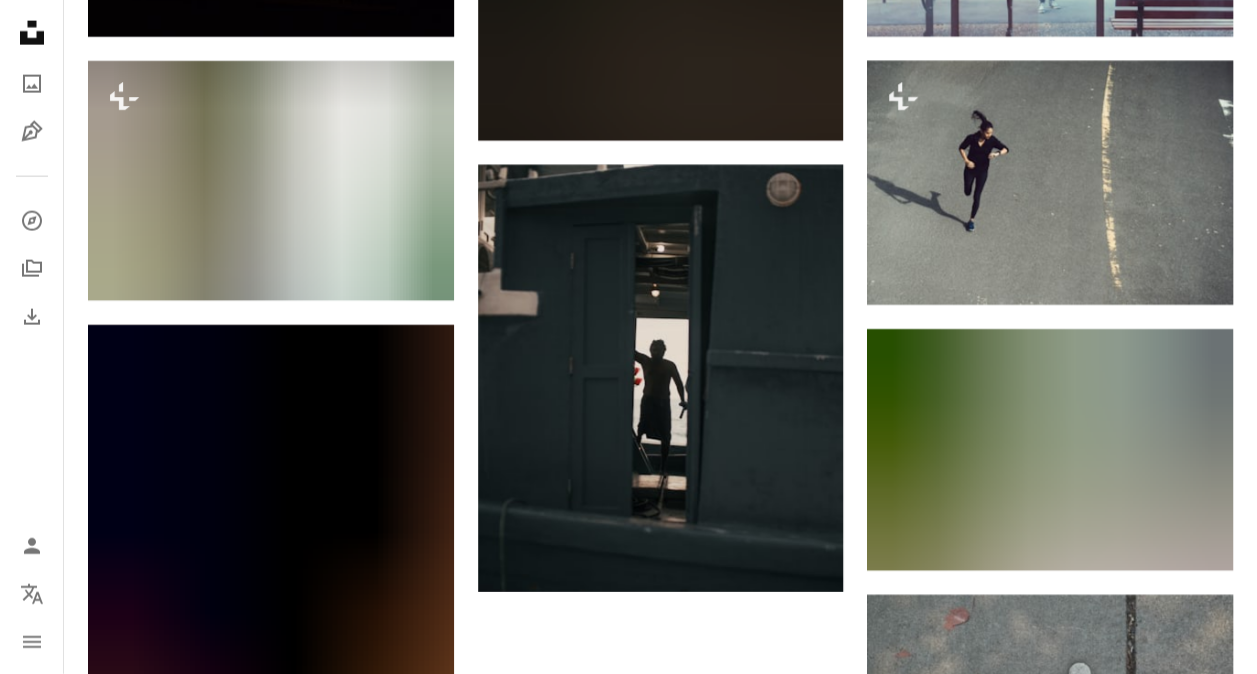 scroll, scrollTop: 2390, scrollLeft: 0, axis: vertical 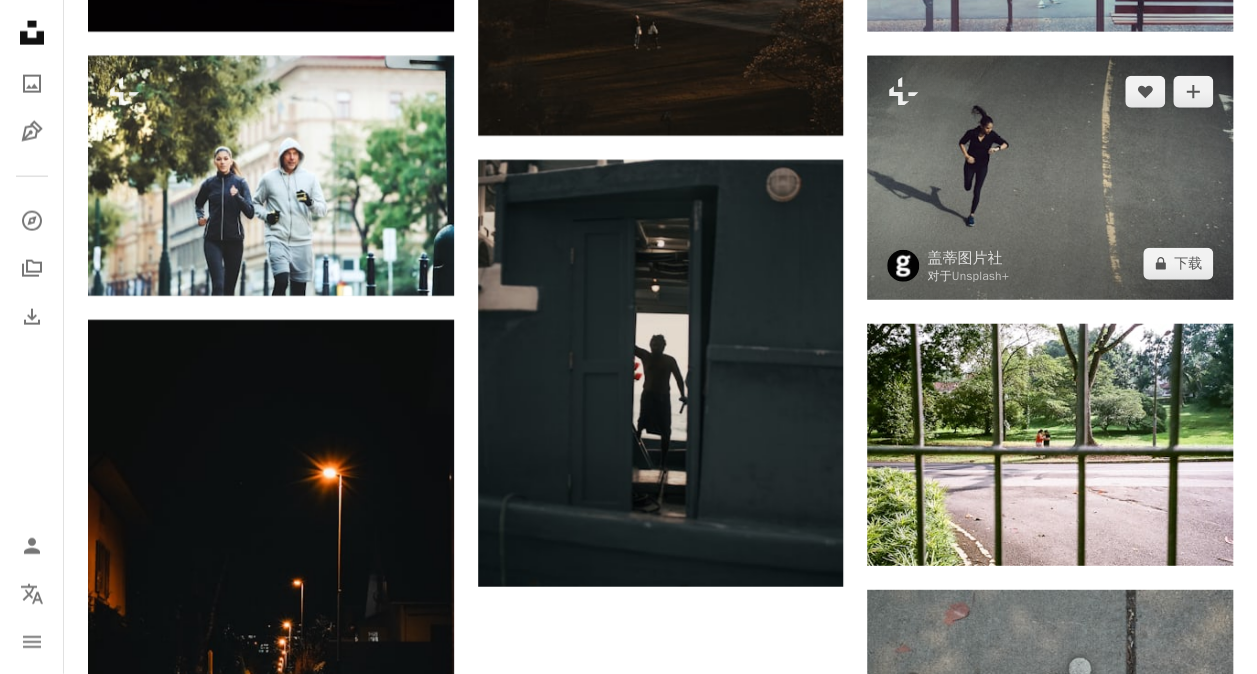 click at bounding box center (1050, 178) 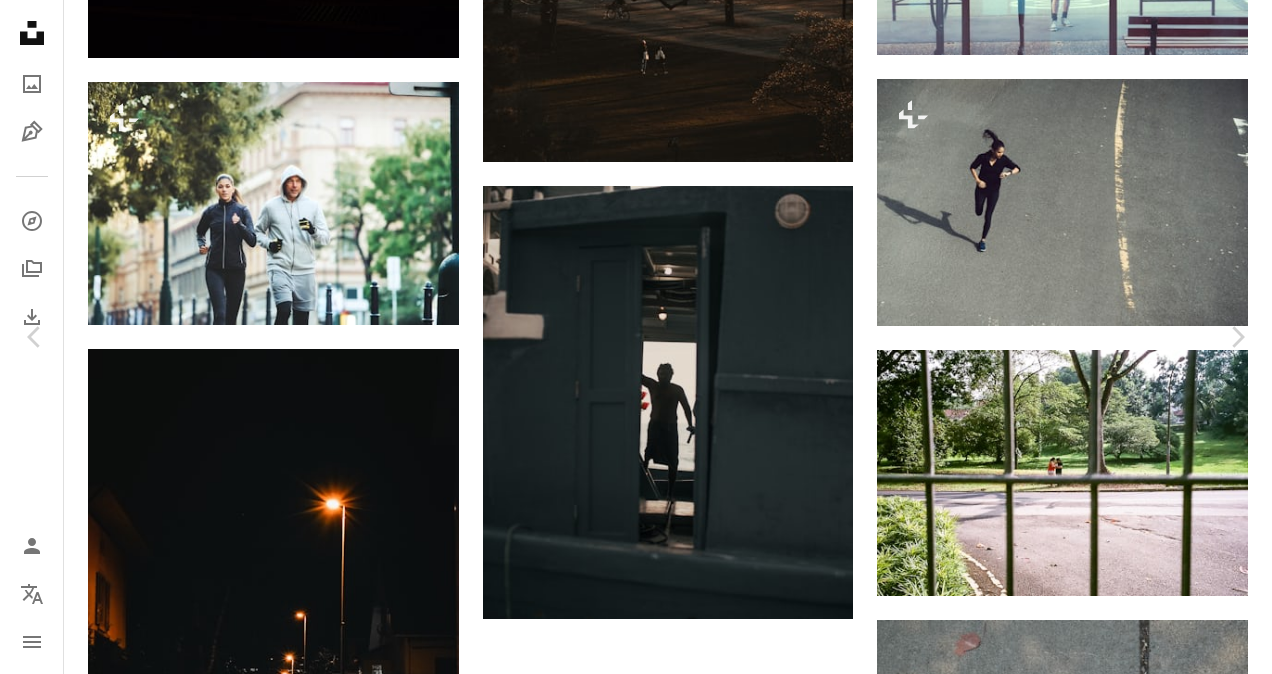 click on "An X shape" at bounding box center (20, 20) 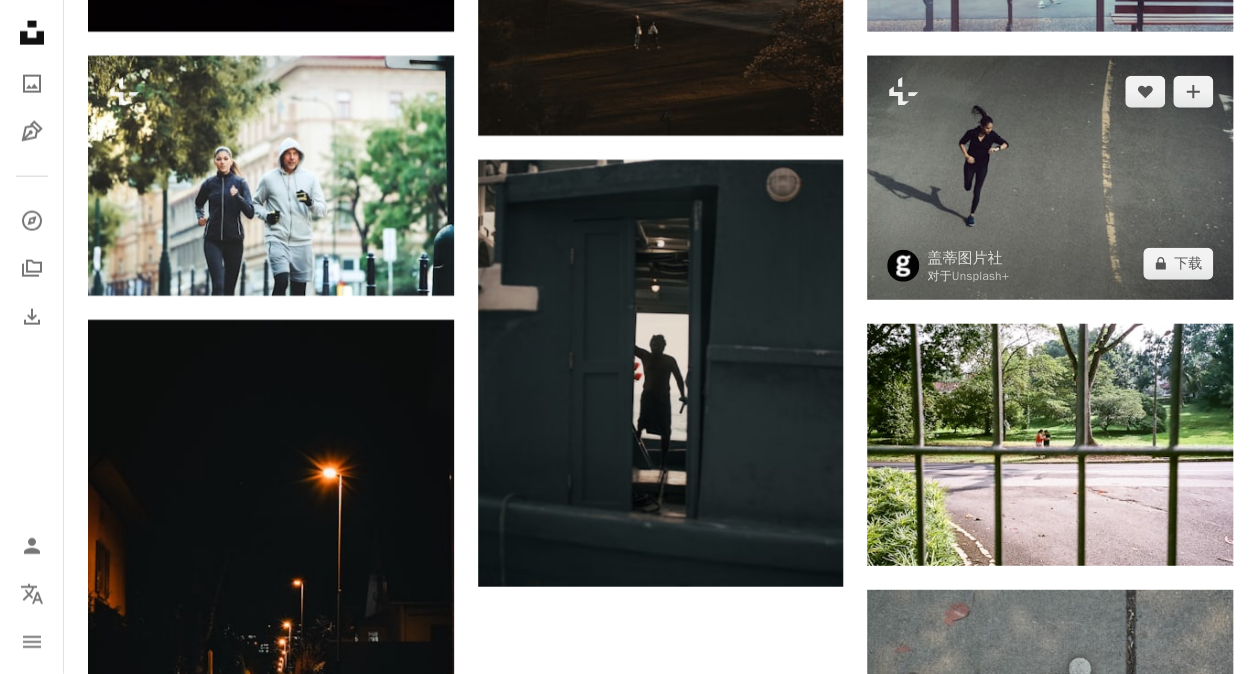 click at bounding box center (1050, 178) 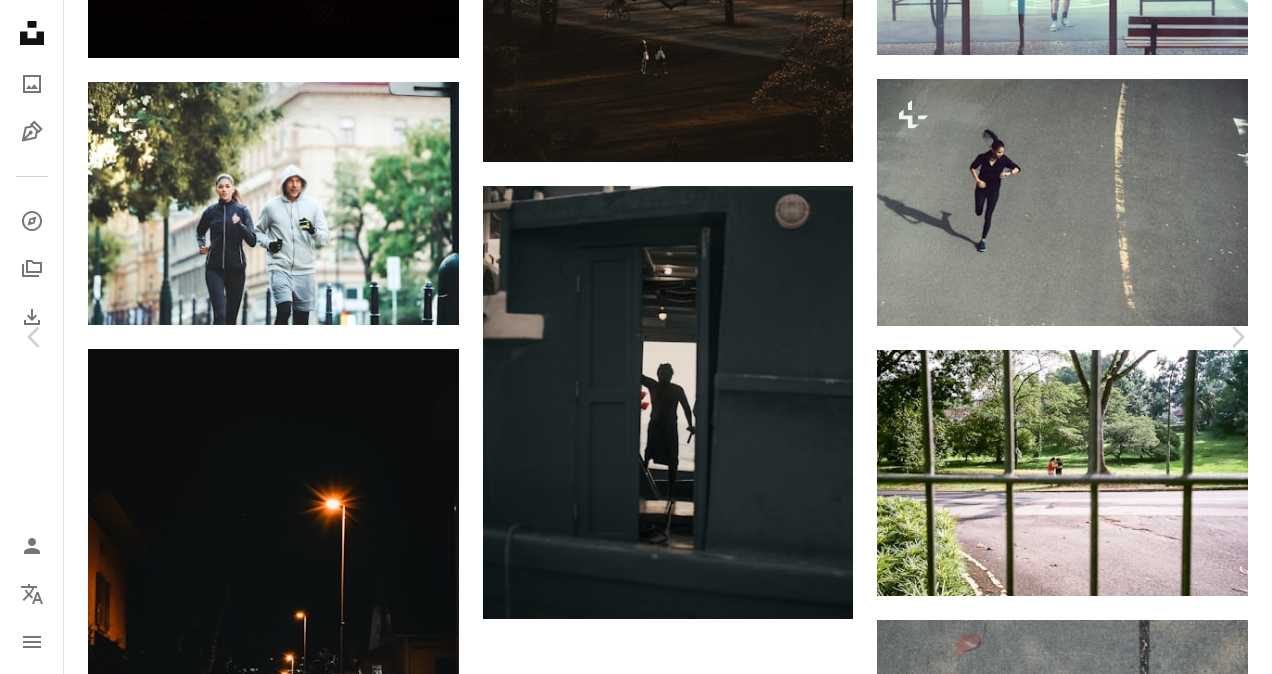click on "An X shape" at bounding box center (20, 20) 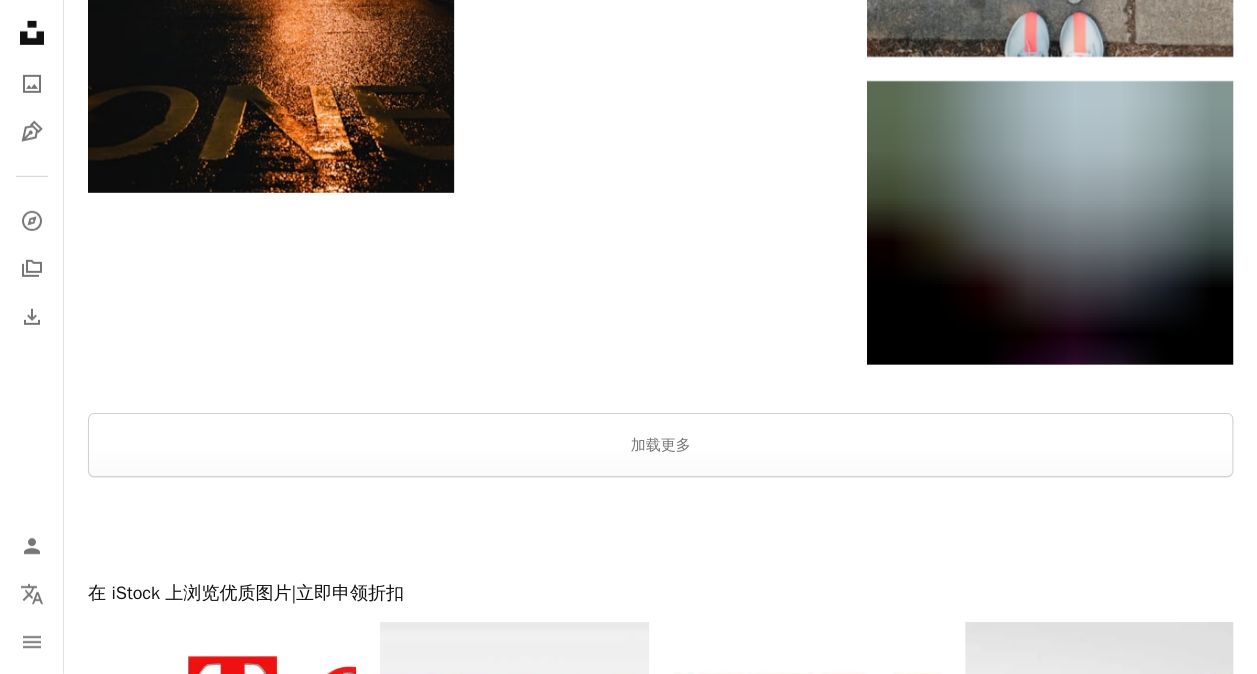 scroll, scrollTop: 3243, scrollLeft: 0, axis: vertical 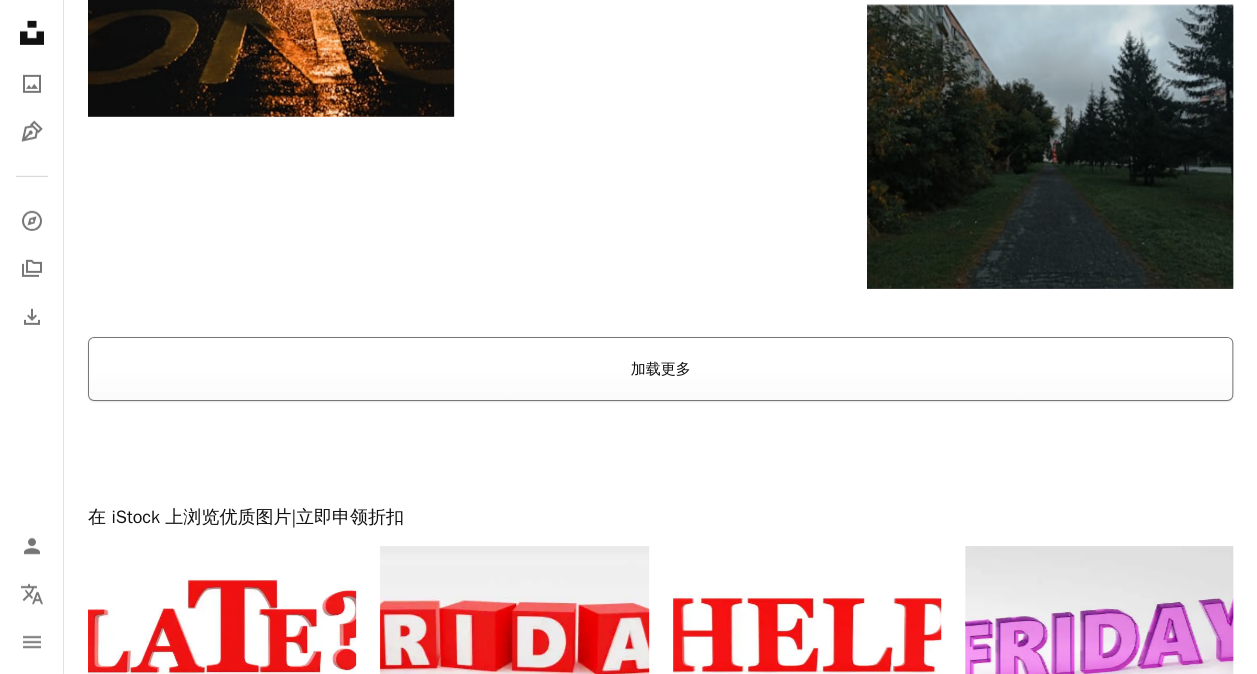 click on "加载更多" at bounding box center [660, 369] 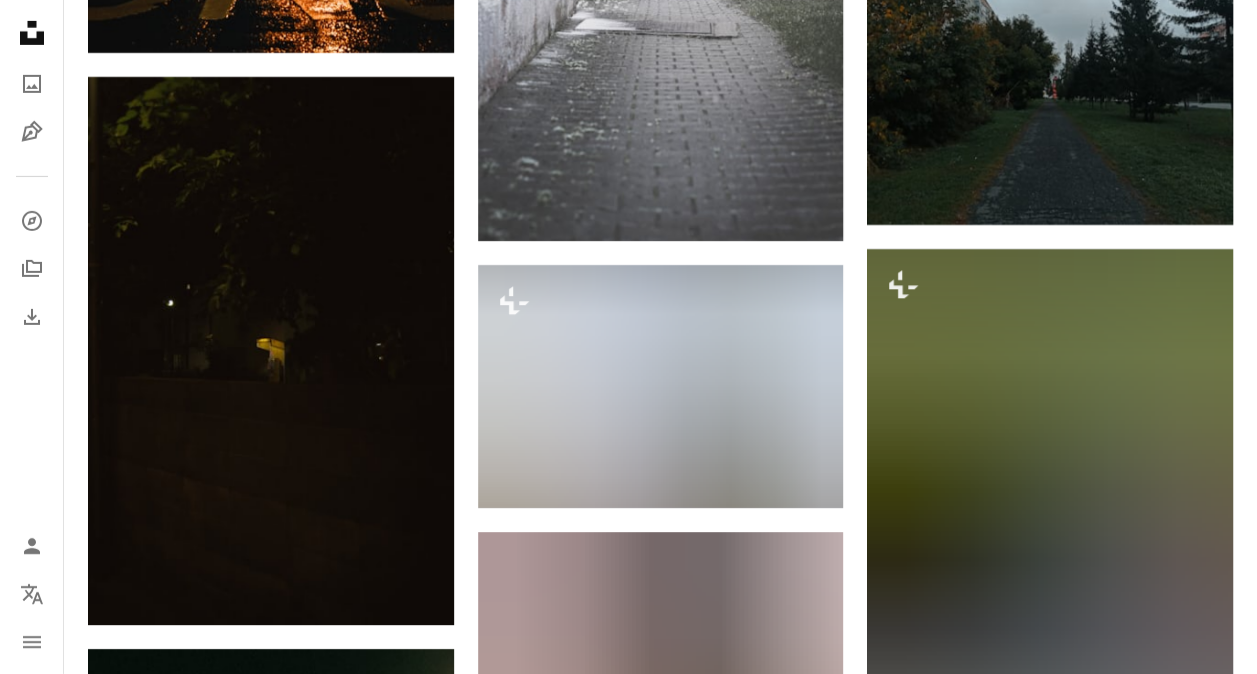 scroll, scrollTop: 3465, scrollLeft: 0, axis: vertical 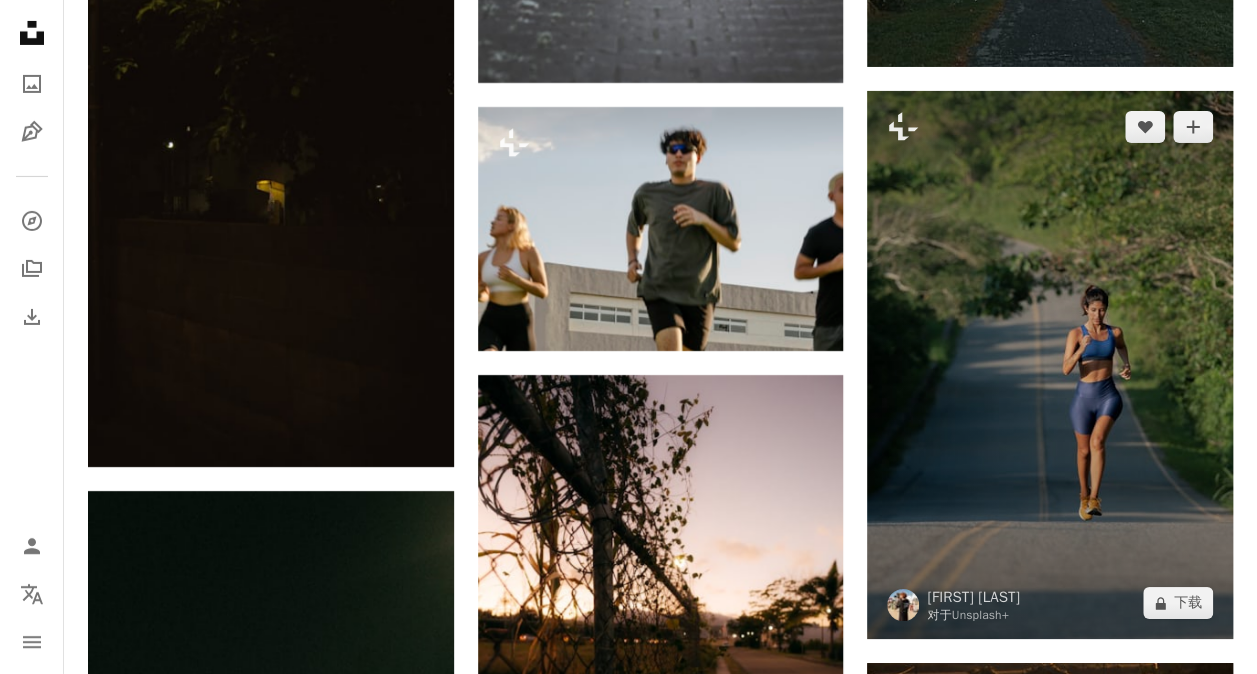 click at bounding box center [1050, 365] 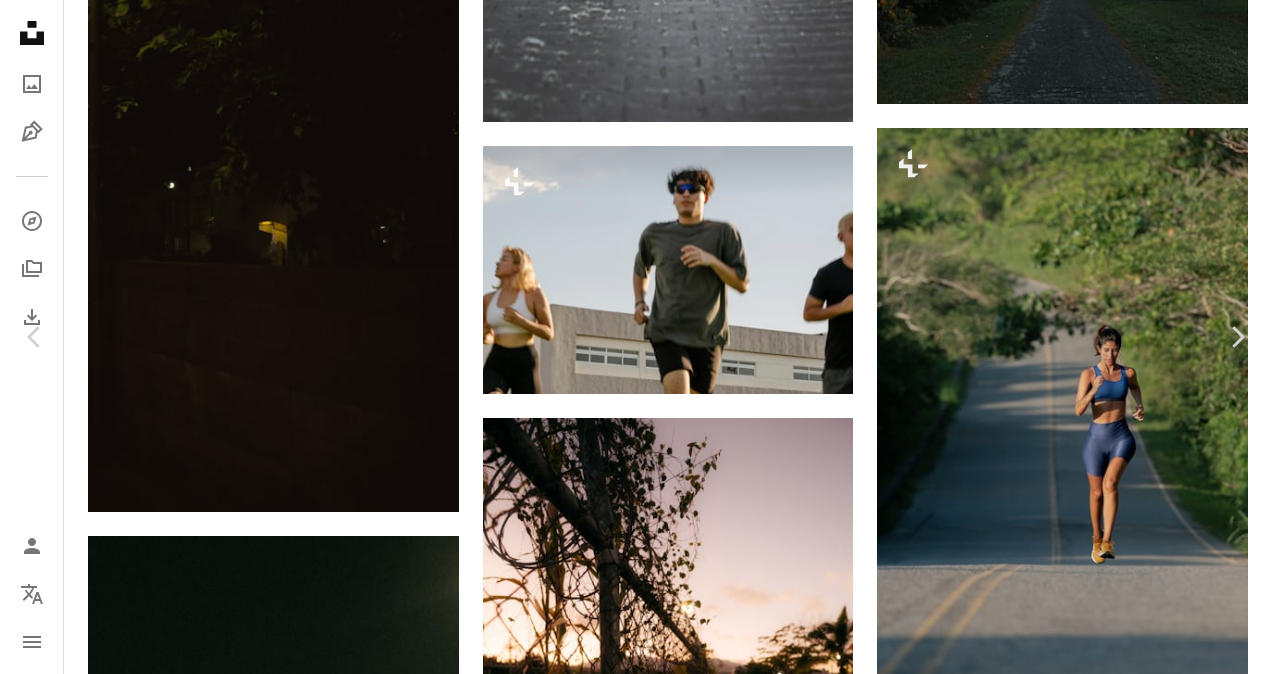 click on "An X shape" at bounding box center [20, 20] 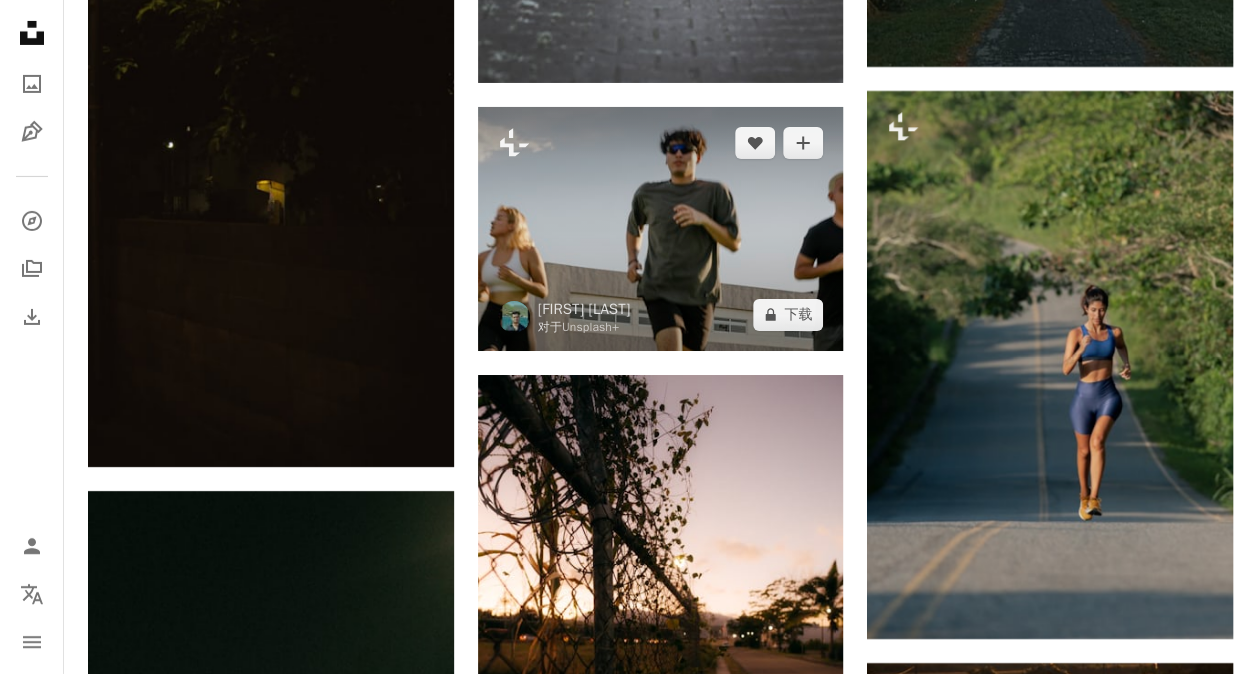 click at bounding box center [661, 229] 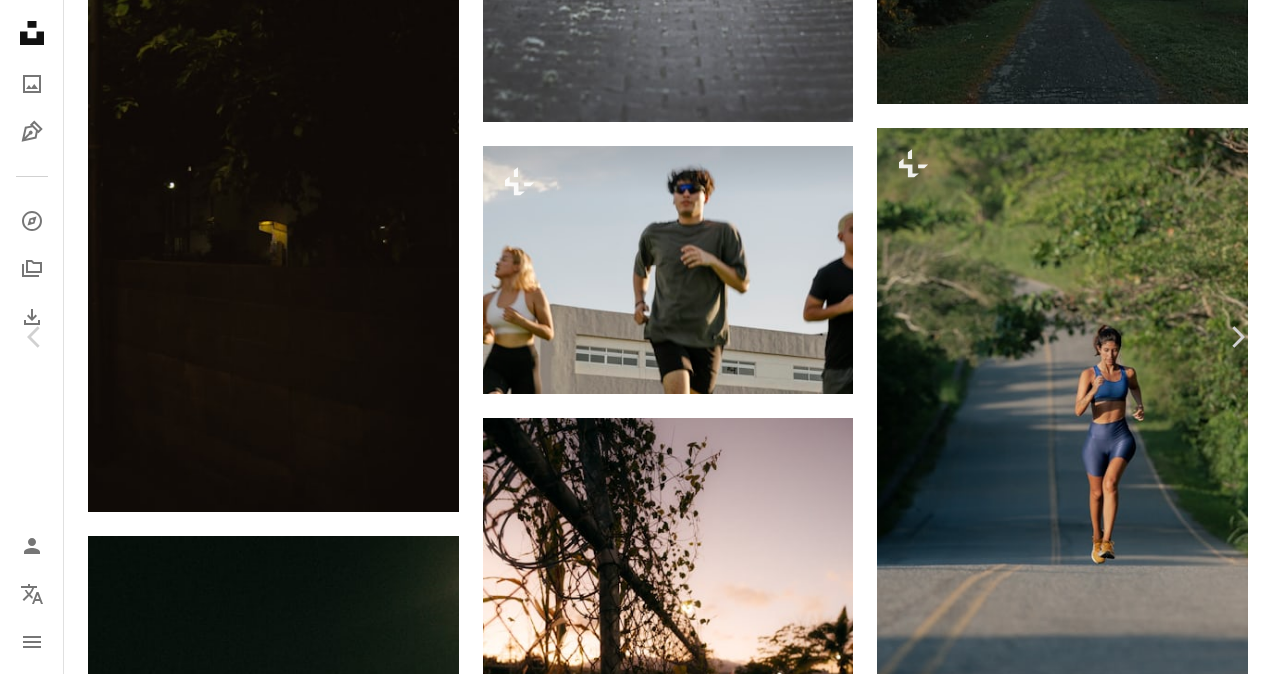 click on "An X shape" at bounding box center [20, 20] 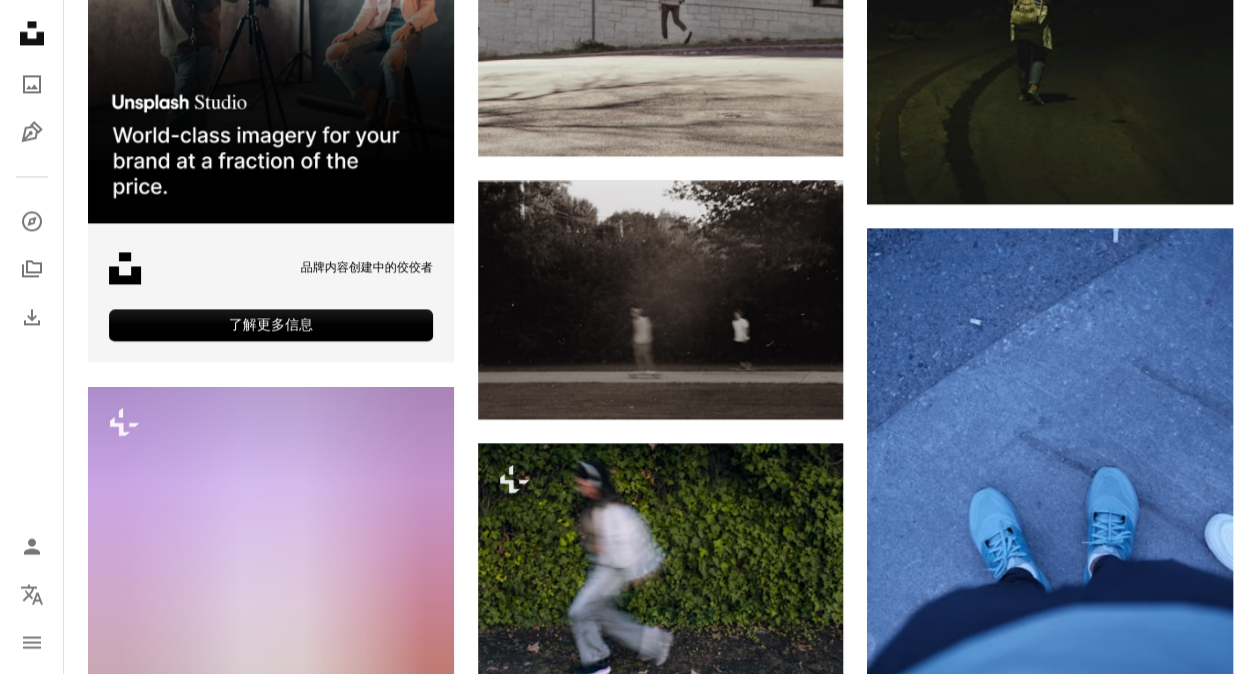 scroll, scrollTop: 5536, scrollLeft: 0, axis: vertical 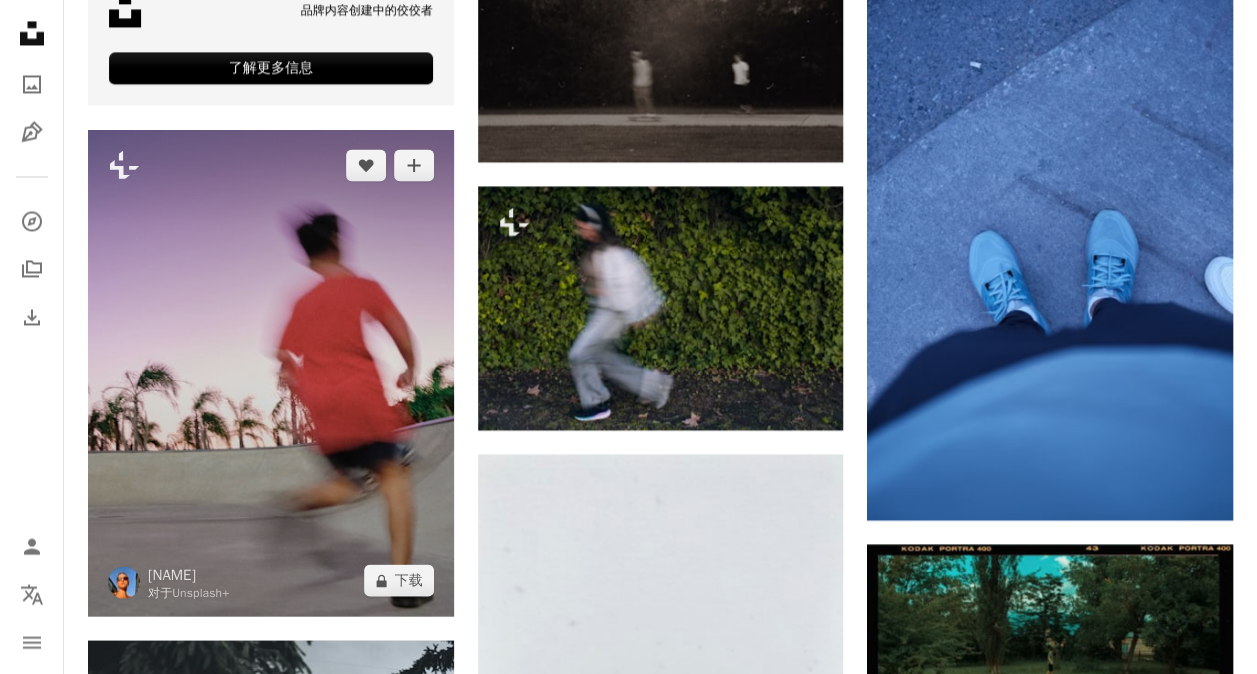 click at bounding box center (271, 372) 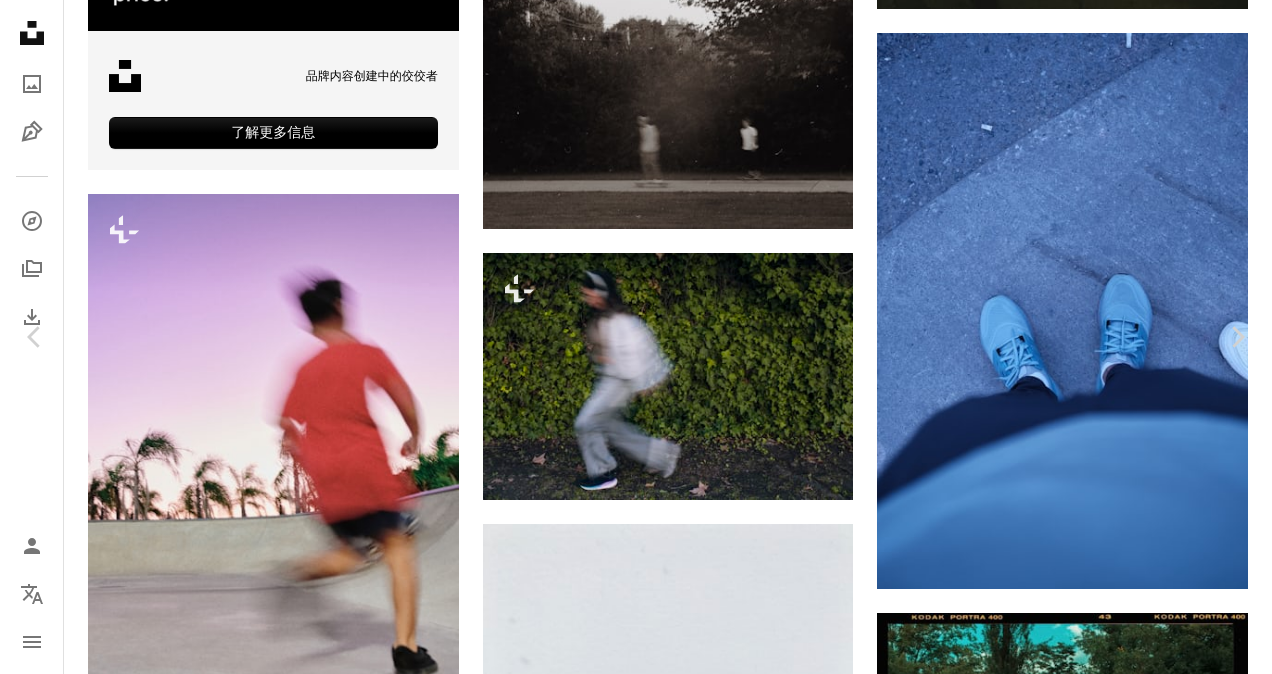click on "An X shape Chevron left Chevron right [NAME] 对于  Unsplash+ A heart A plus sign A lock 下载 Zoom in A forward-right arrow 共享 More Actions 运动 › 滑板 Calendar outlined 发布时间： 2025 年 2 月 11  日 Safety 根据  Unsplash+ 许可证 获得许可 模糊 运动 运动 运动模糊 模糊 长时间曝光 在运动中 快门速度慢 公共域图像 本系列摘录 Chevron right Plus sign for Unsplash+ Plus sign for Unsplash+ Plus sign for Unsplash+ Plus sign for Unsplash+ Plus sign for Unsplash+ Plus sign for Unsplash+ Plus sign for Unsplash+ Plus sign for Unsplash+ Plus sign for Unsplash+ Plus sign for Unsplash+ 相关图片 Plus sign for Unsplash+ A heart A plus sign [NAME] 对于  Unsplash+ A lock 下载 Plus sign for Unsplash+ A heart A plus sign [NAME] For  Unsplash+ A lock Download Plus sign for Unsplash+ A heart A plus sign Getty Images For  Unsplash+ A lock Download Plus sign for Unsplash+ A heart A plus sign [NAME] For  Unsplash+" at bounding box center (636, 4967) 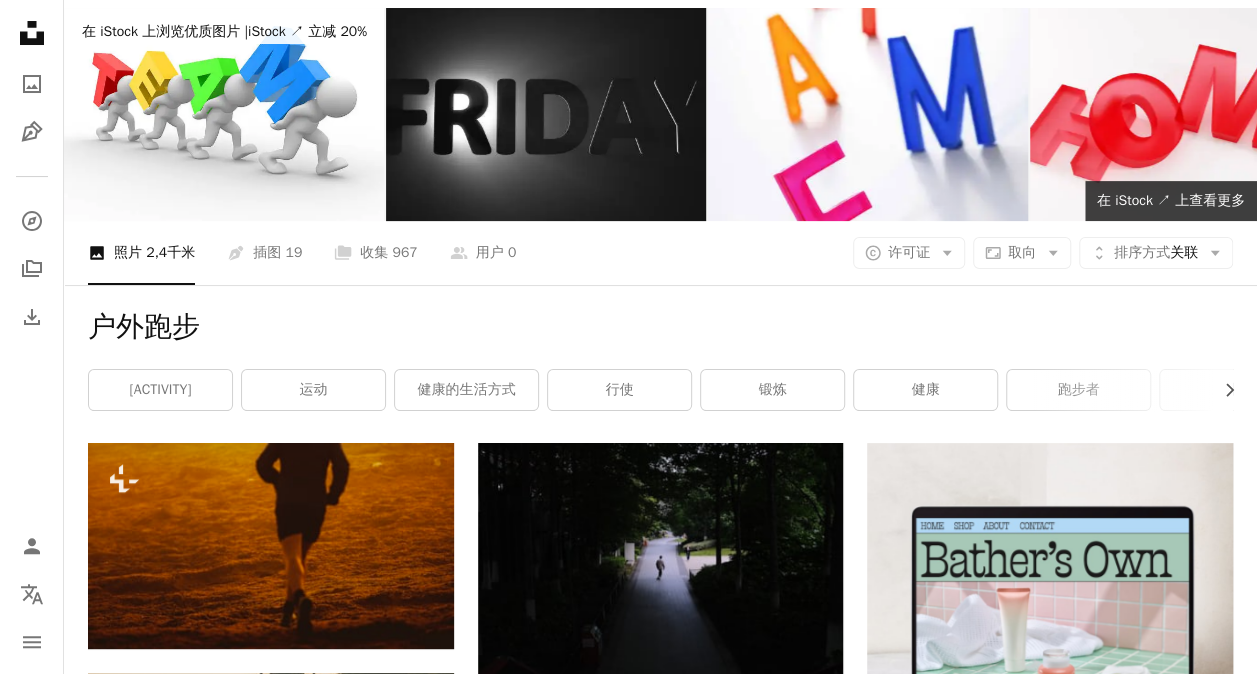 scroll, scrollTop: 0, scrollLeft: 0, axis: both 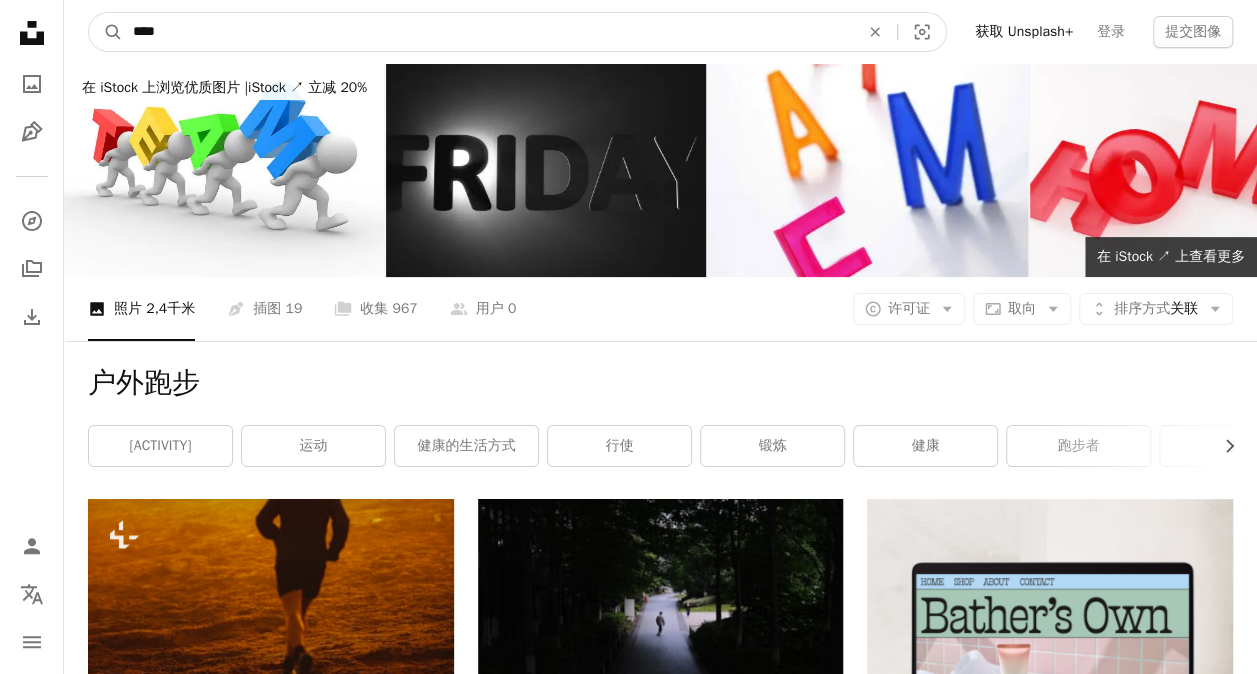 click on "****" at bounding box center [488, 32] 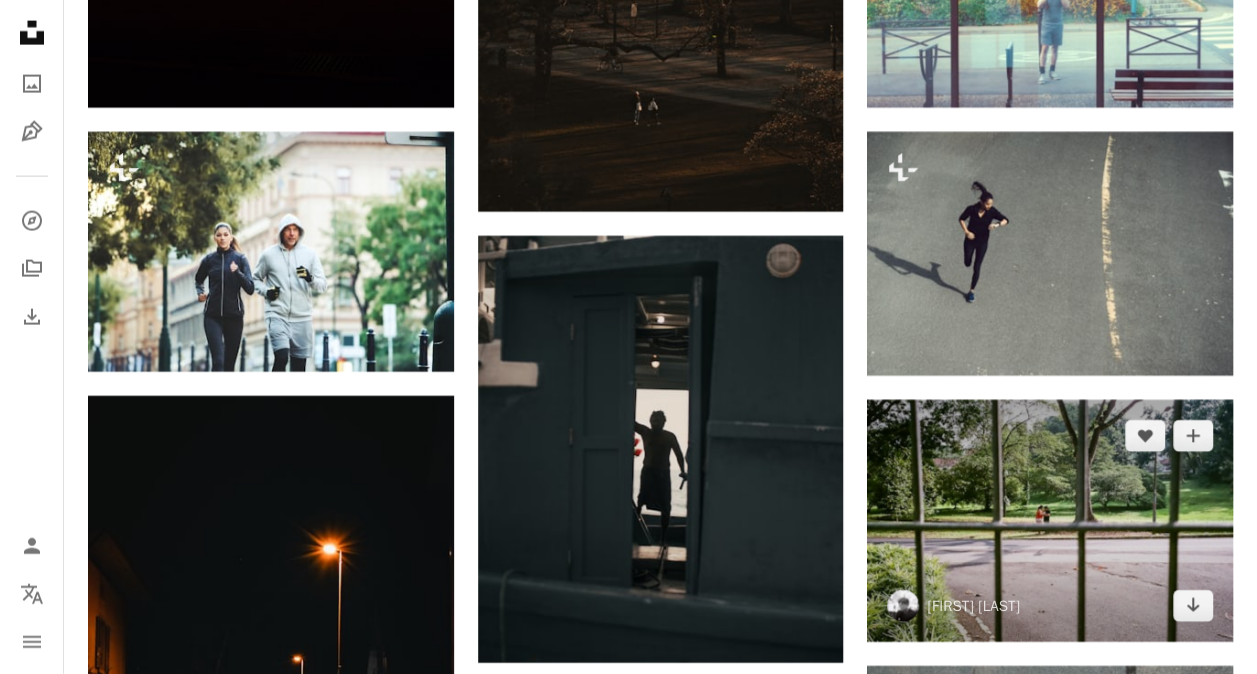 scroll, scrollTop: 2312, scrollLeft: 0, axis: vertical 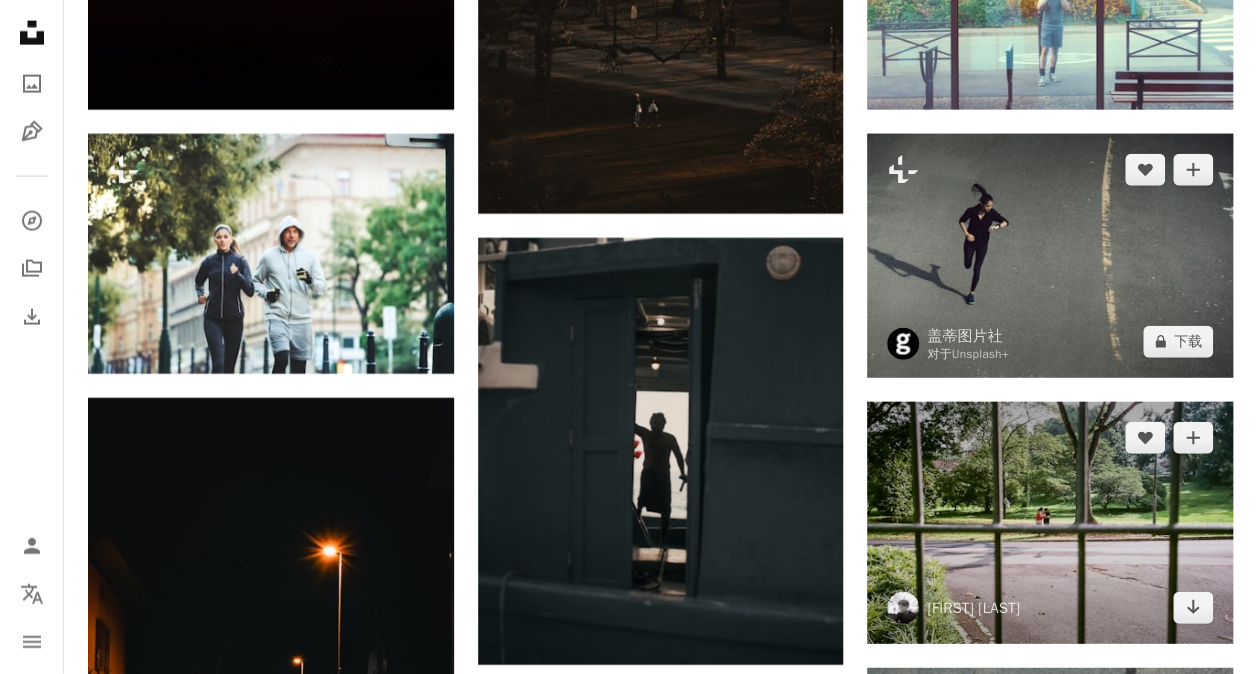 click at bounding box center [1050, 256] 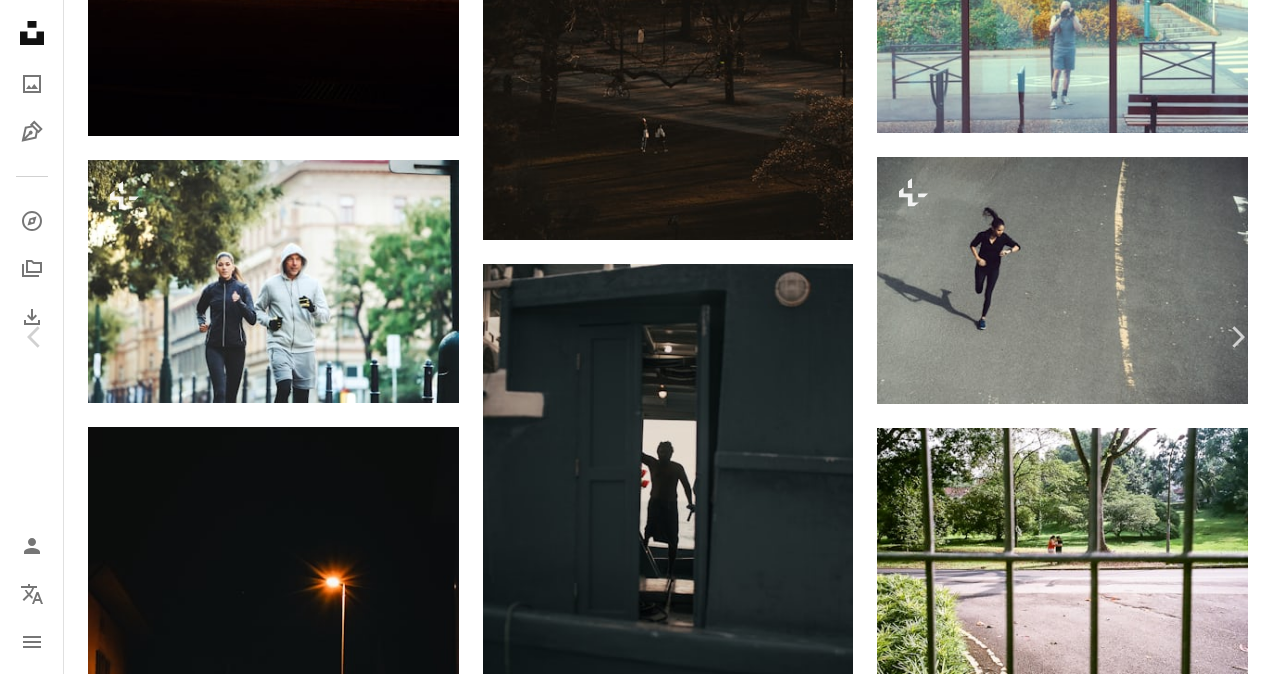 click on "An X shape" at bounding box center (20, 20) 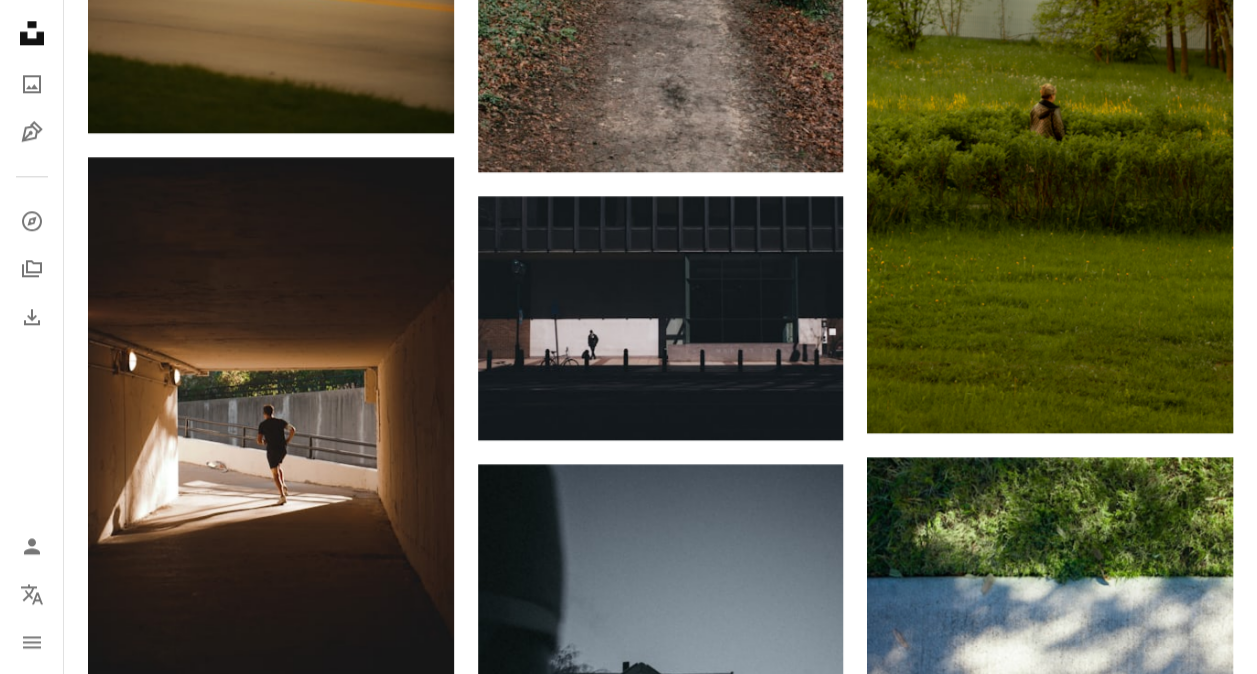 scroll, scrollTop: 0, scrollLeft: 0, axis: both 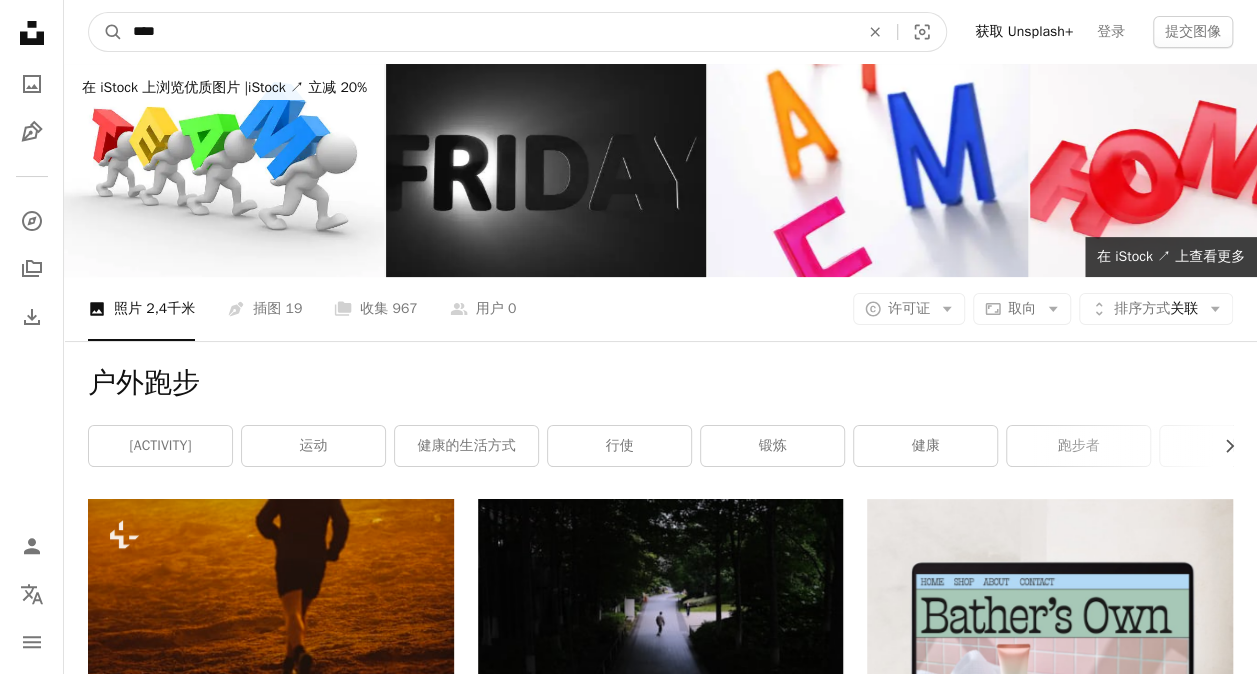click on "****" at bounding box center [488, 32] 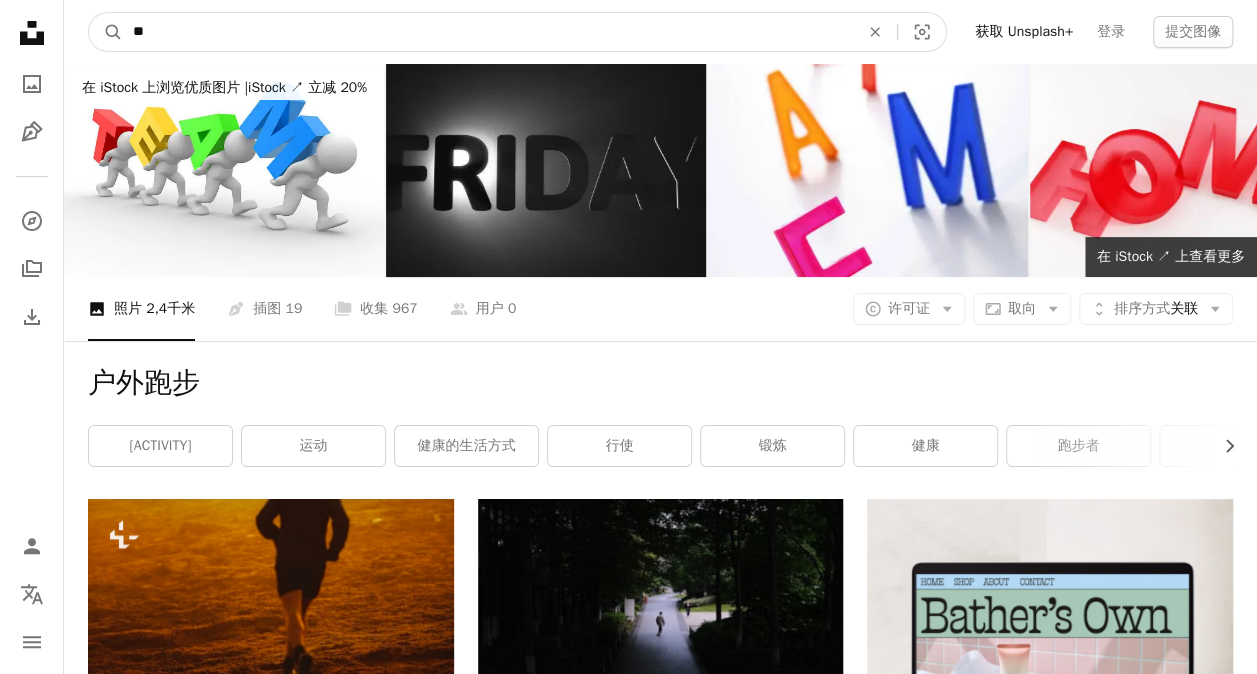 type on "*" 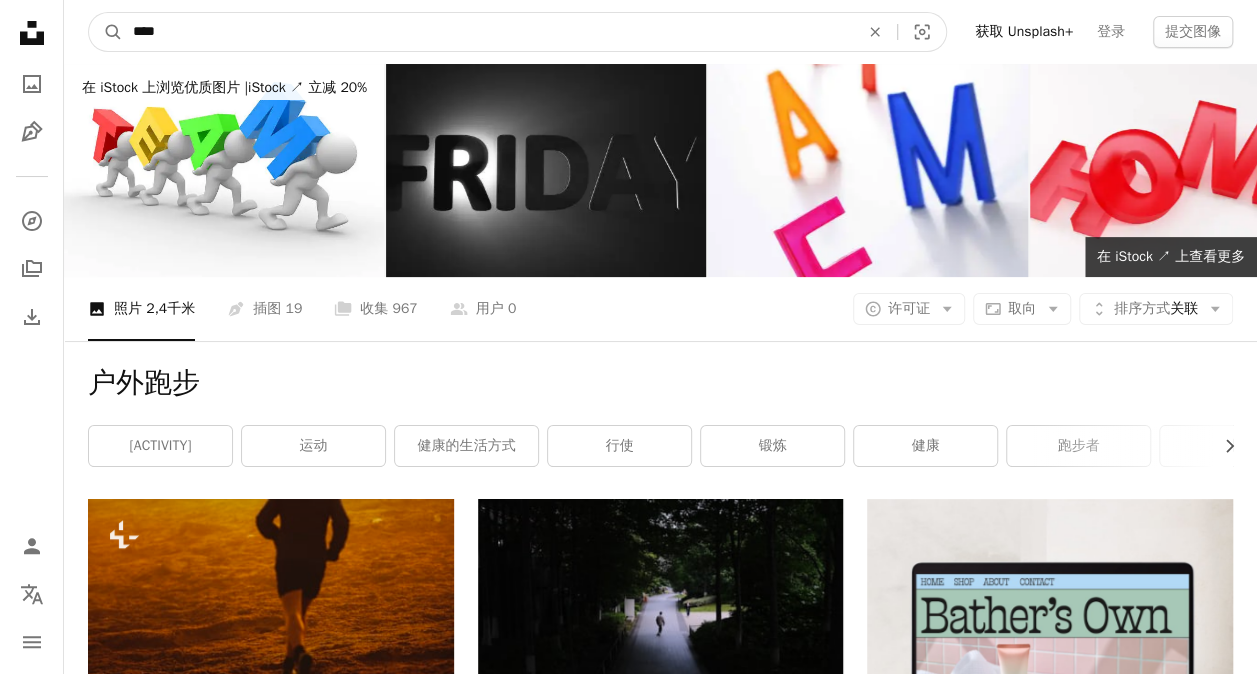 type on "****" 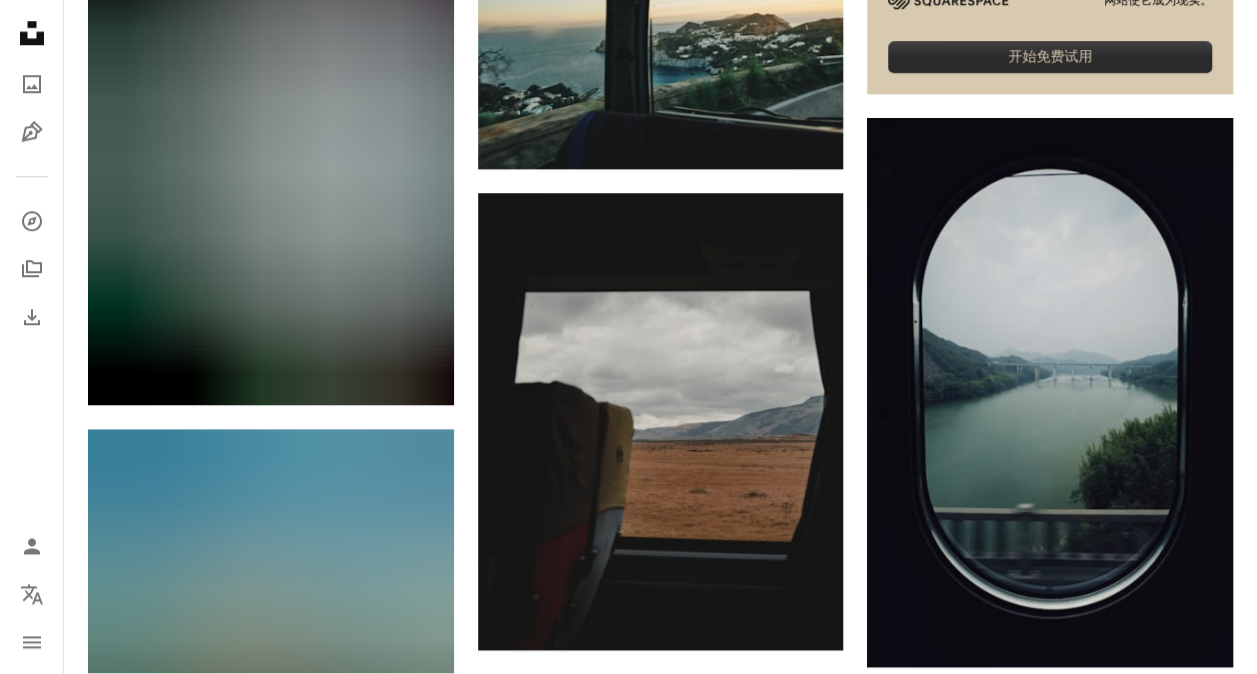 scroll, scrollTop: 868, scrollLeft: 0, axis: vertical 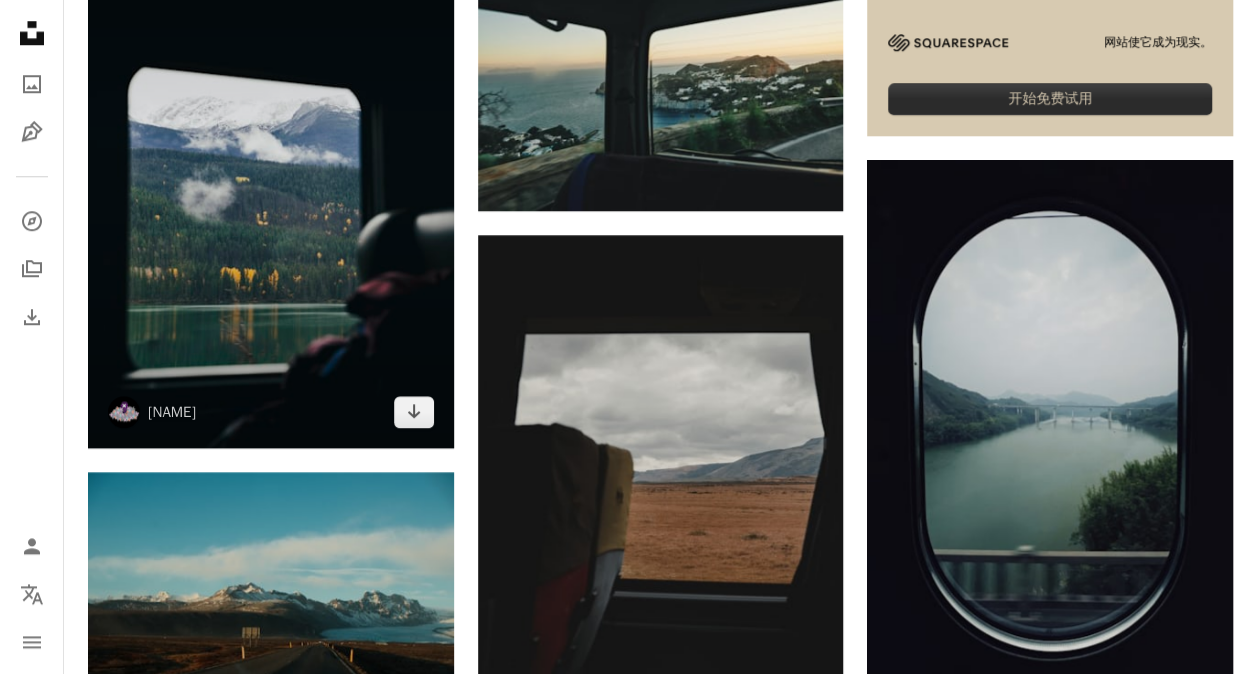 click at bounding box center (271, 173) 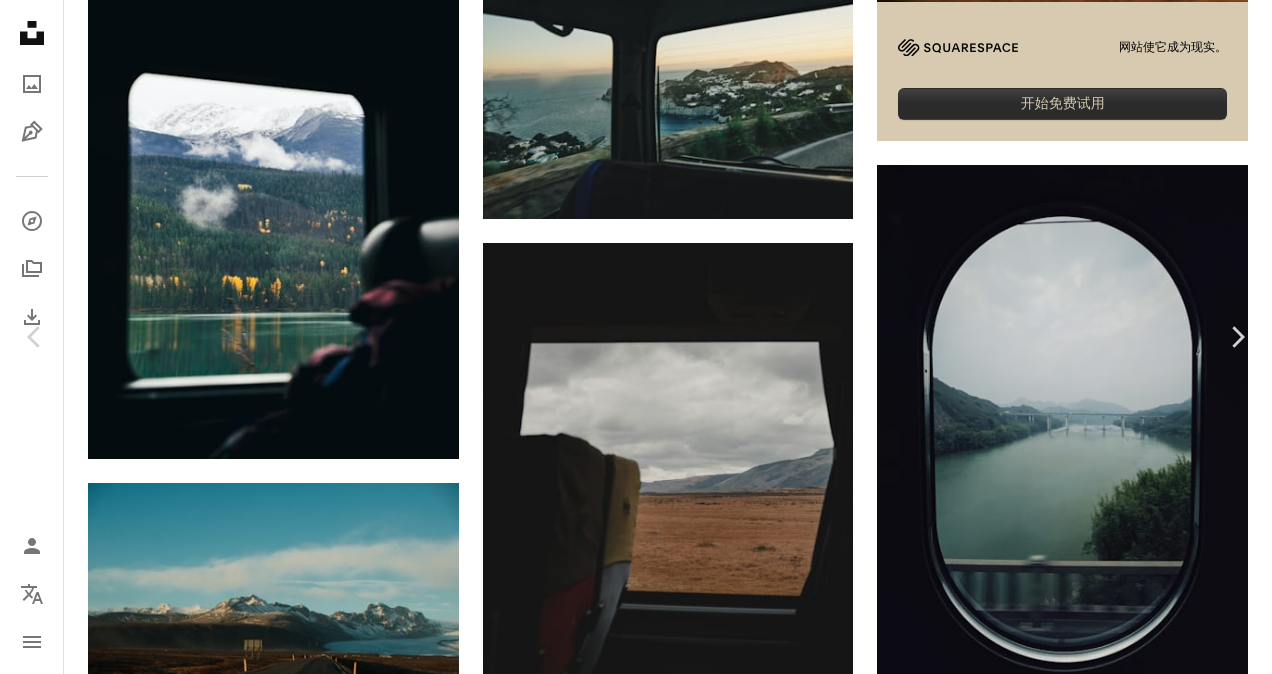 click on "免费下载" at bounding box center [1088, 3887] 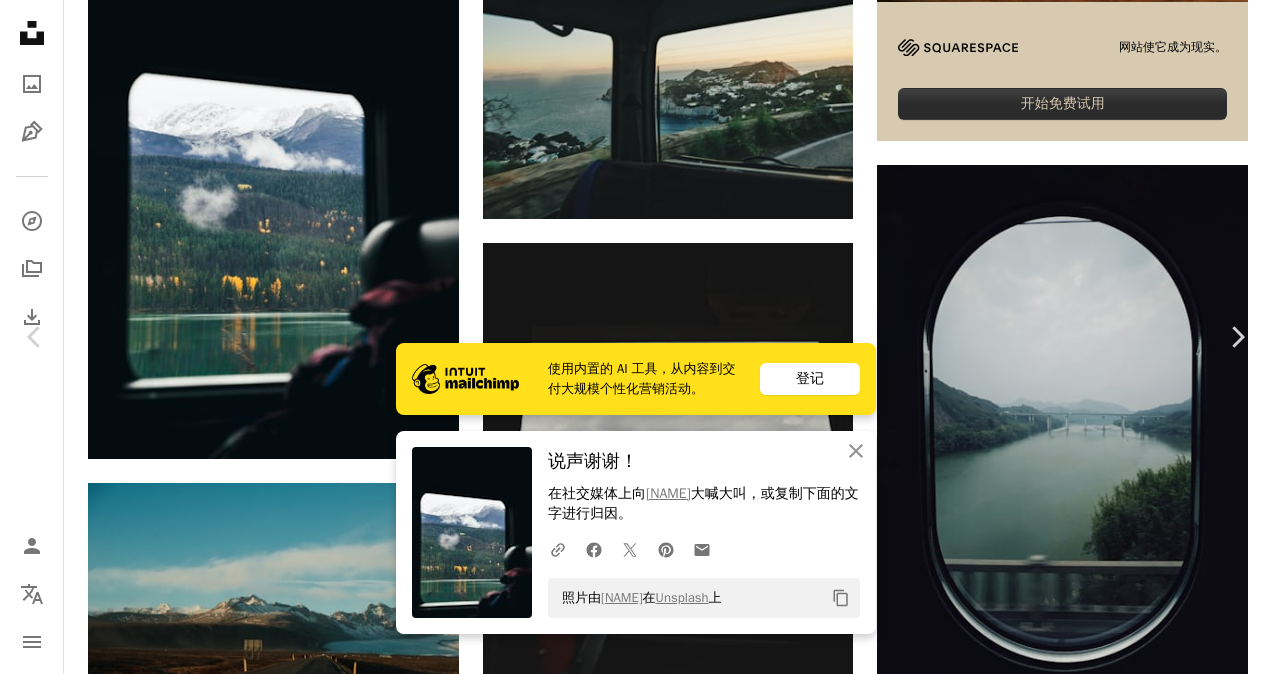 click on "An X shape Chevron left Chevron right 使用内置的 AI 工具，从内容到交付大规模个性化营销活动。 登记 An X shape 关闭 说声谢谢！ 在社交媒体上向 [PERSON] 大喊大叫，或复制下面的文字进行归因。 A URL sharing icon (chains) Facebook icon X (formerly Twitter) icon Pinterest icon An envelope 照片由 [PERSON] 在 Unsplash 上
Copy content [PERSON] SuperxCalvin A heart A plus sign 免费下载 Chevron down Zoom in 视图 23,179 下载 344 A forward-right arrow 共享 Info icon 信息 More Actions A map marker Jasper， AB， 加拿大 Calendar outlined 发布时间： 2024 年 10 月 18 日 Camera 索尼，ILCE-7RM3A Safety 在 Unsplash 许可证 下免费使用 森林 土地 男人 人 相片 云 成人 摄影 加拿大 风景 湖 窗 雄 车辆 户外 山脉 峰 植被 林地 庇护所 知识共享图片 在 iStock 上浏览高级相关图片 |使用代码 UNSPLASH20 节省 20% 在 iStock ↗ 上查看更多 相关图片 A heart A heart" at bounding box center (636, 4177) 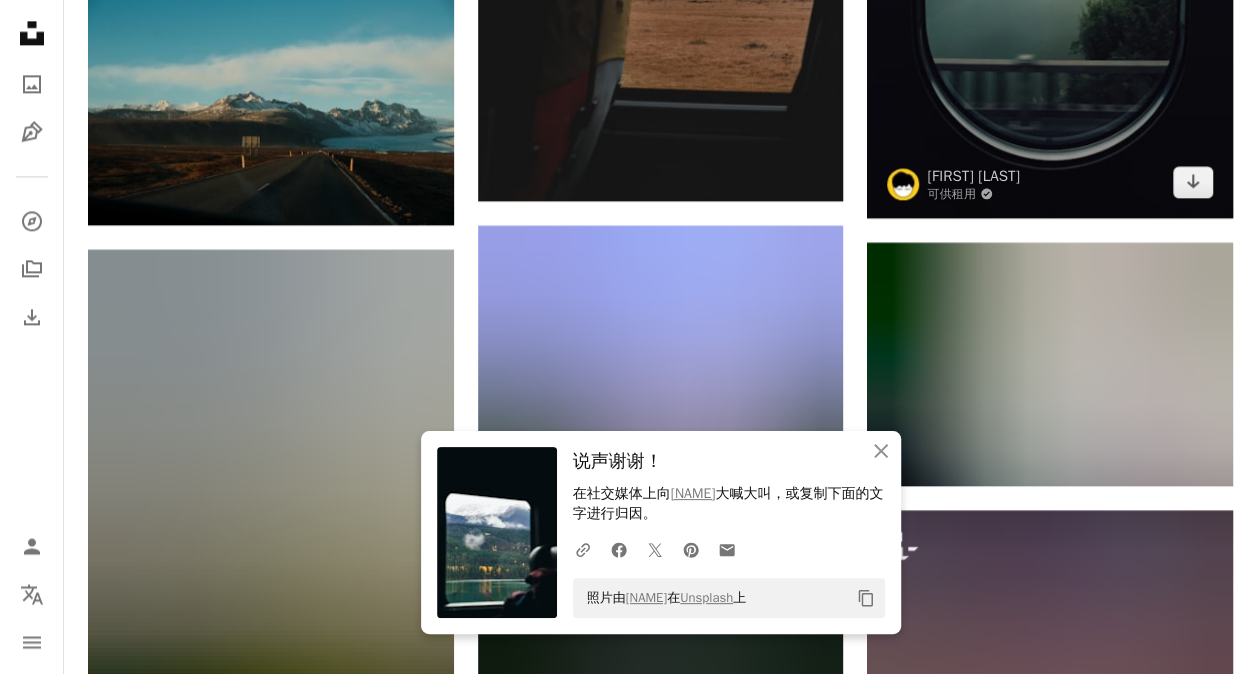 scroll, scrollTop: 1517, scrollLeft: 0, axis: vertical 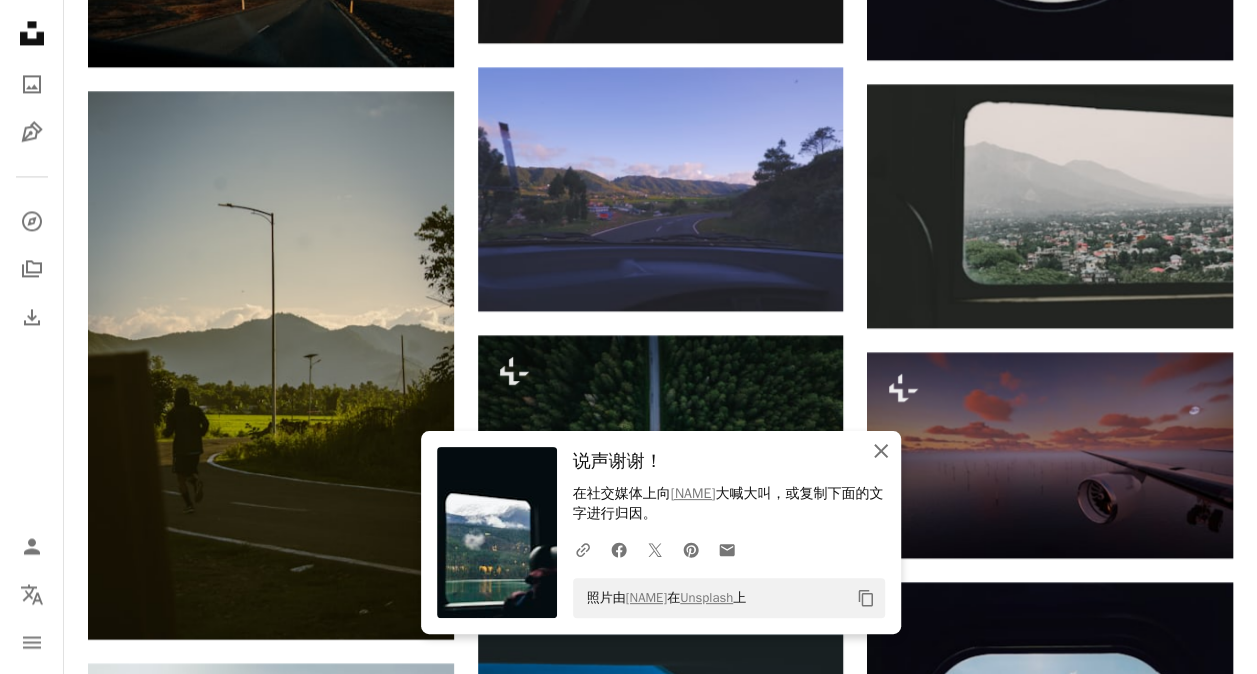 click 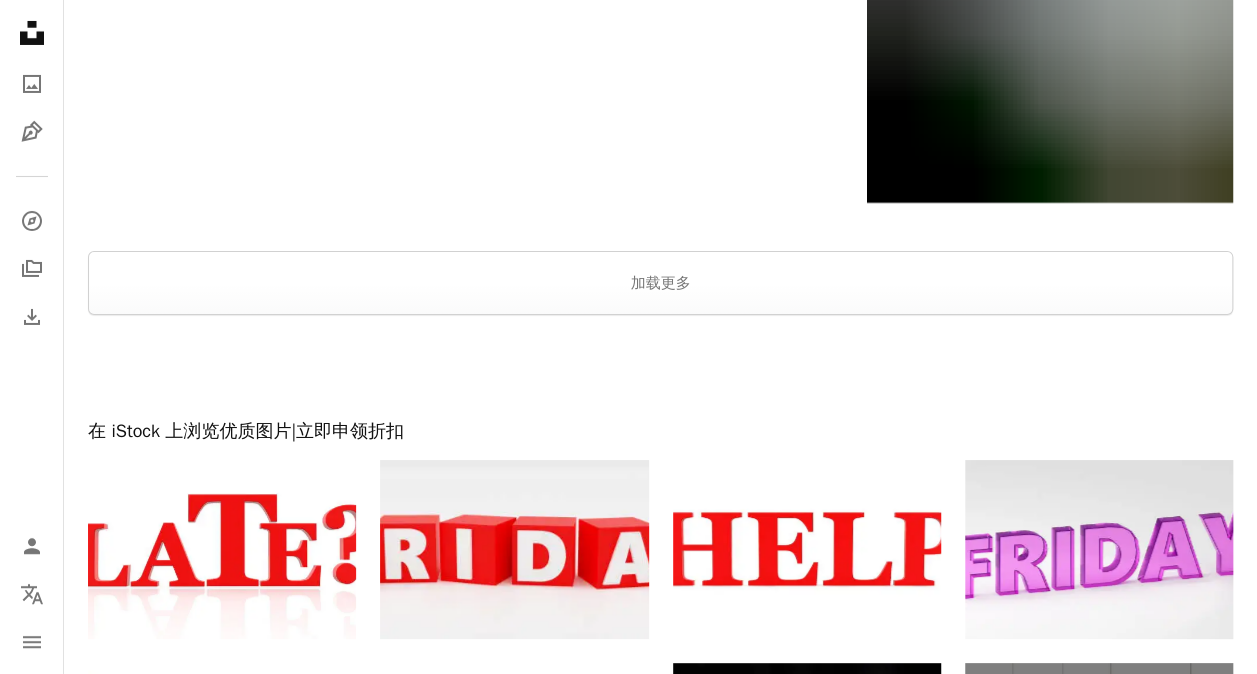 scroll, scrollTop: 3590, scrollLeft: 0, axis: vertical 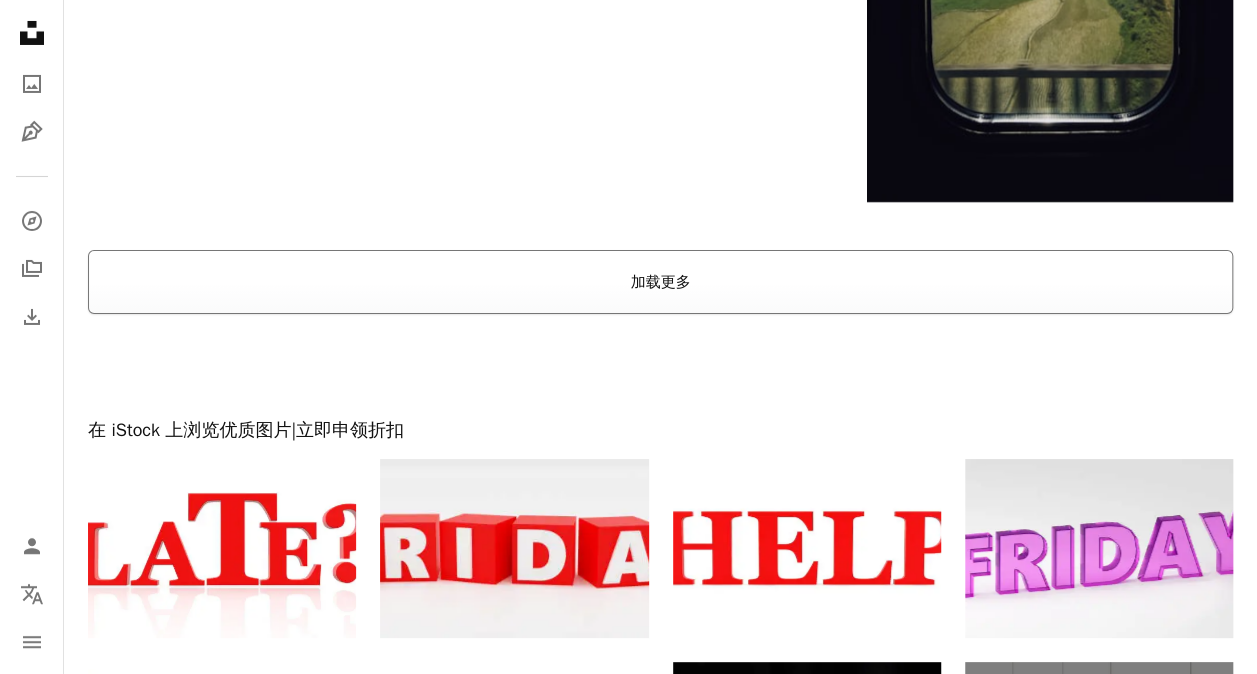 click on "加载更多" at bounding box center [660, 282] 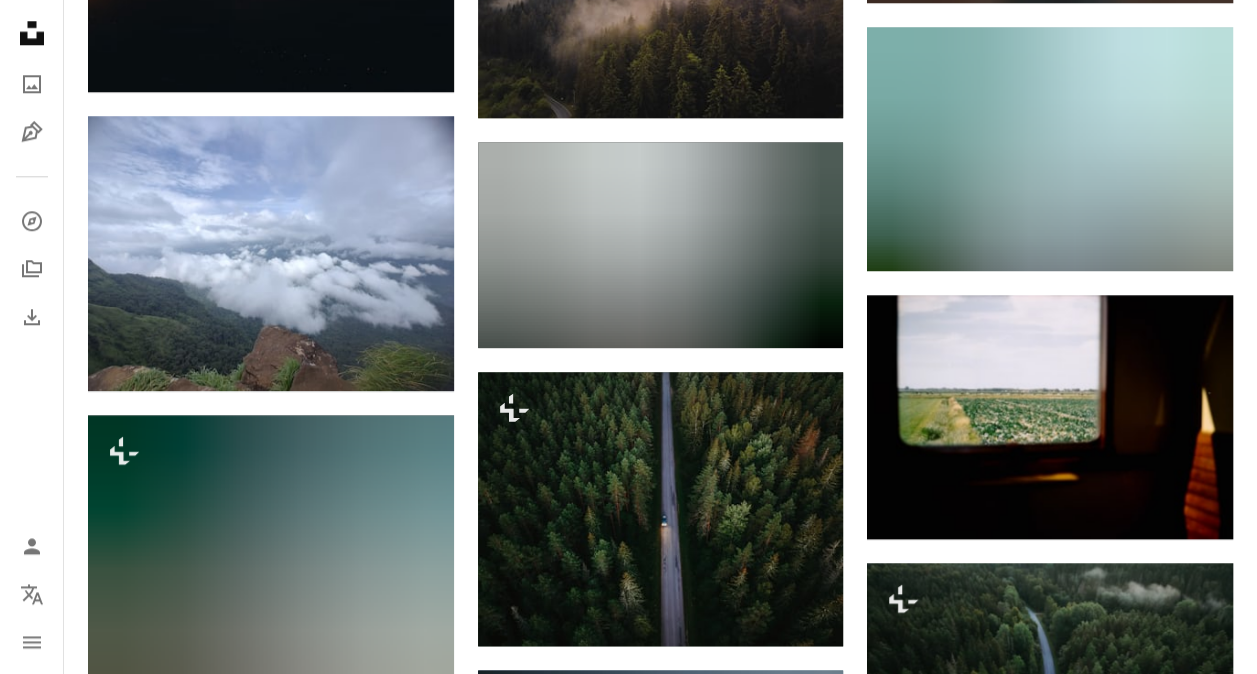 scroll, scrollTop: 12348, scrollLeft: 0, axis: vertical 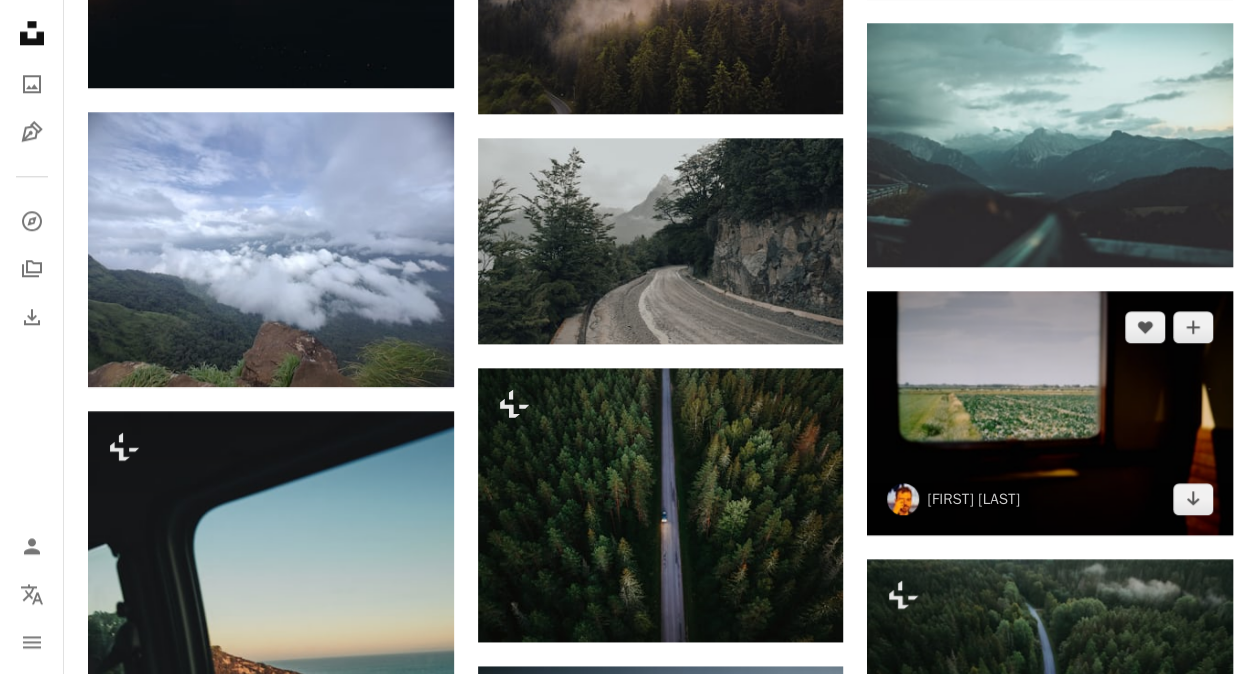 click at bounding box center [1050, 413] 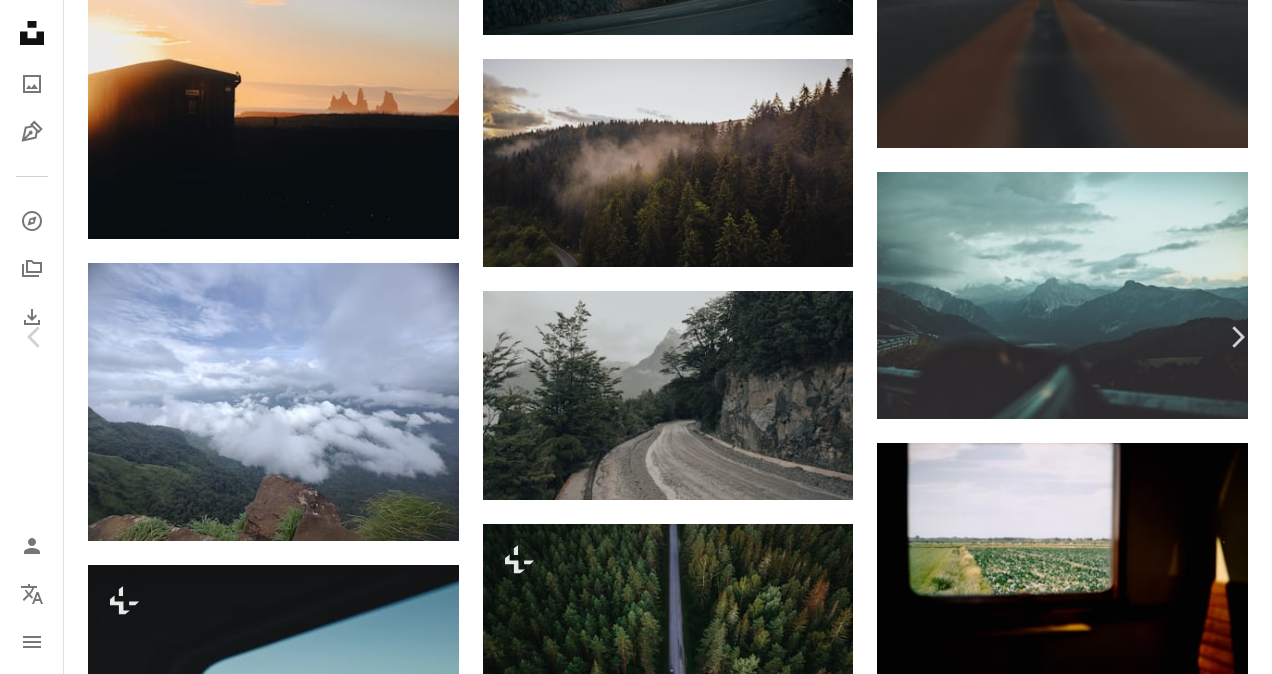 click on "An X shape" at bounding box center [20, 20] 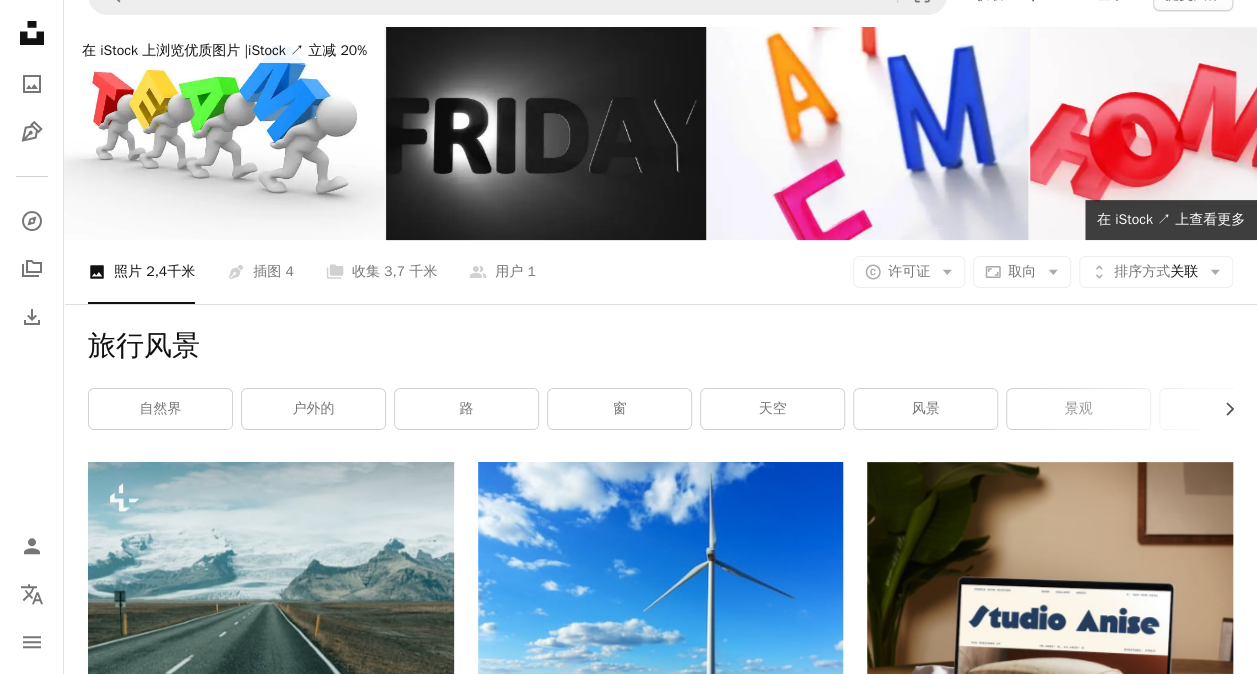 scroll, scrollTop: 0, scrollLeft: 0, axis: both 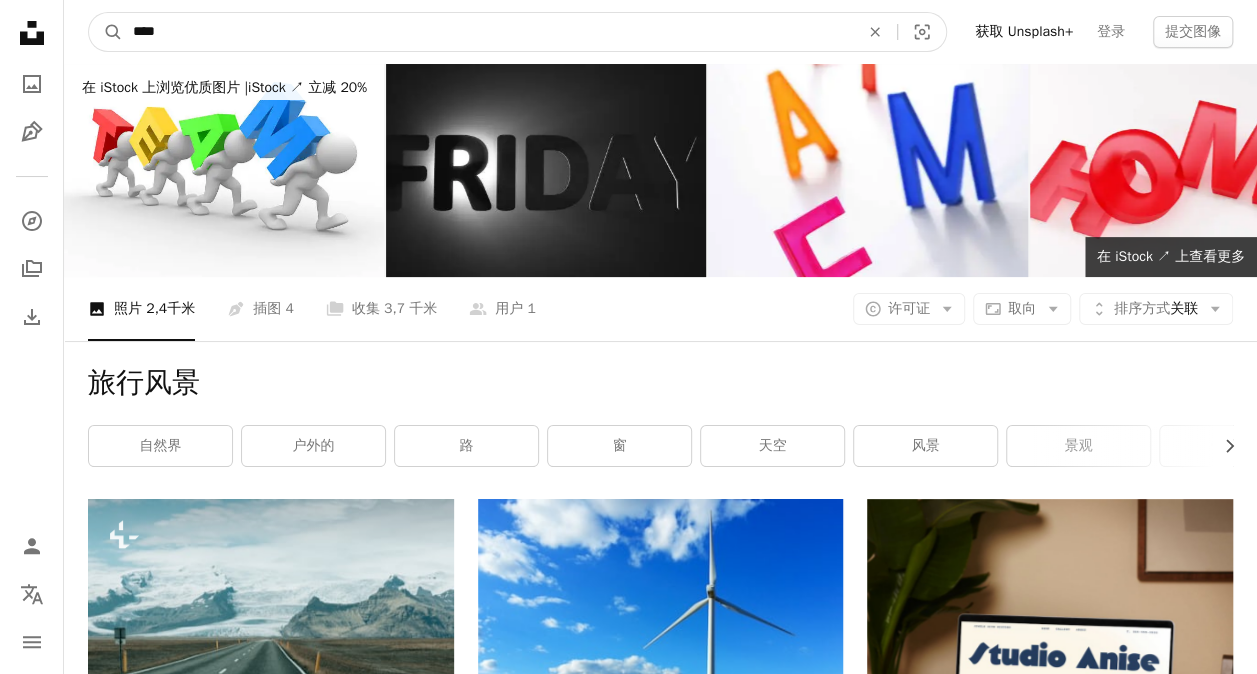 click on "****" at bounding box center [488, 32] 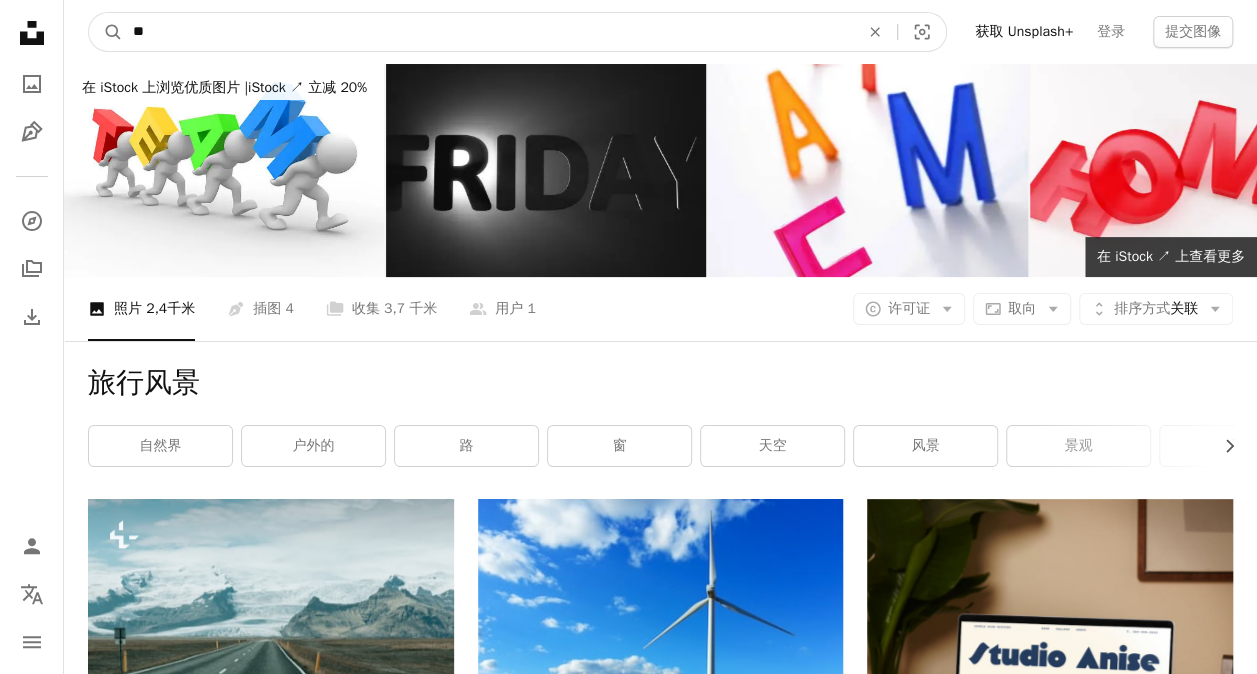 type on "*" 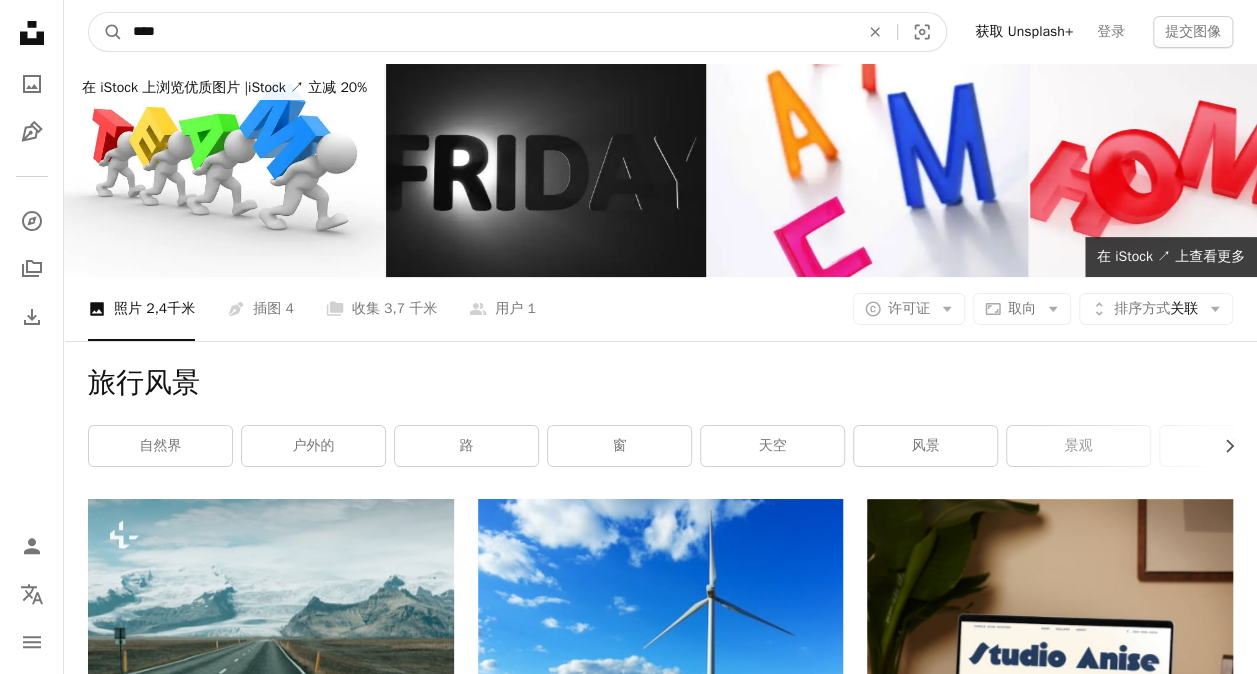 type on "****" 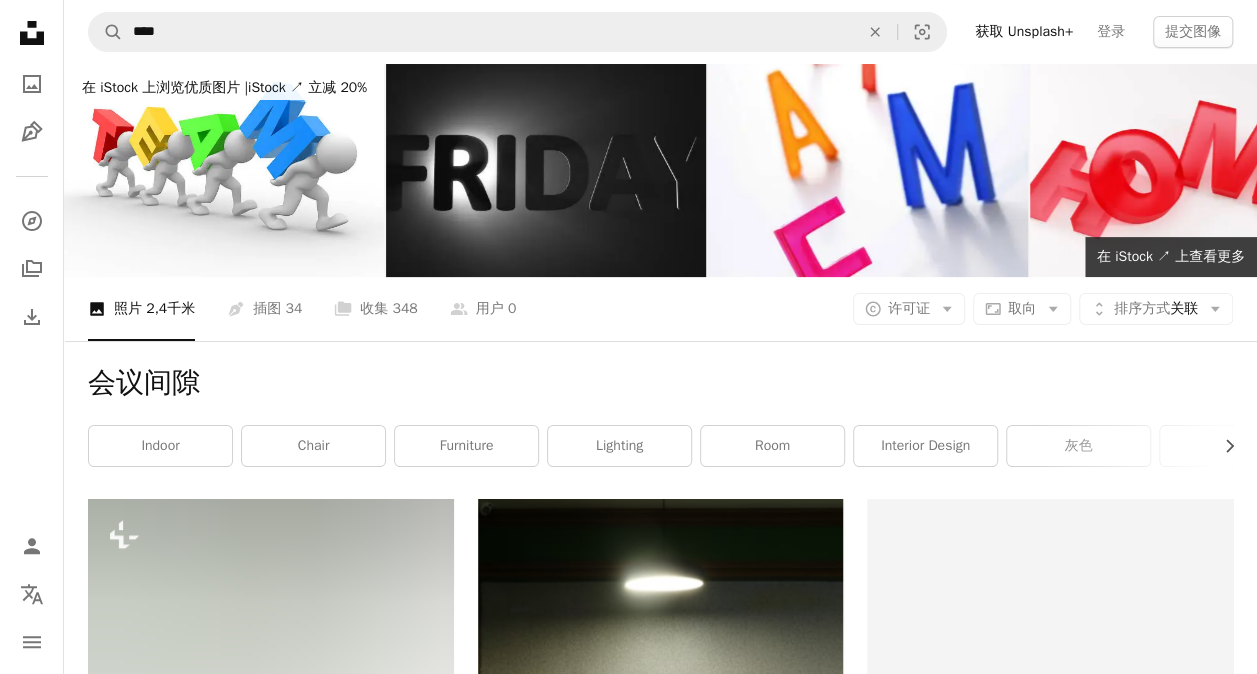 scroll, scrollTop: 269, scrollLeft: 0, axis: vertical 